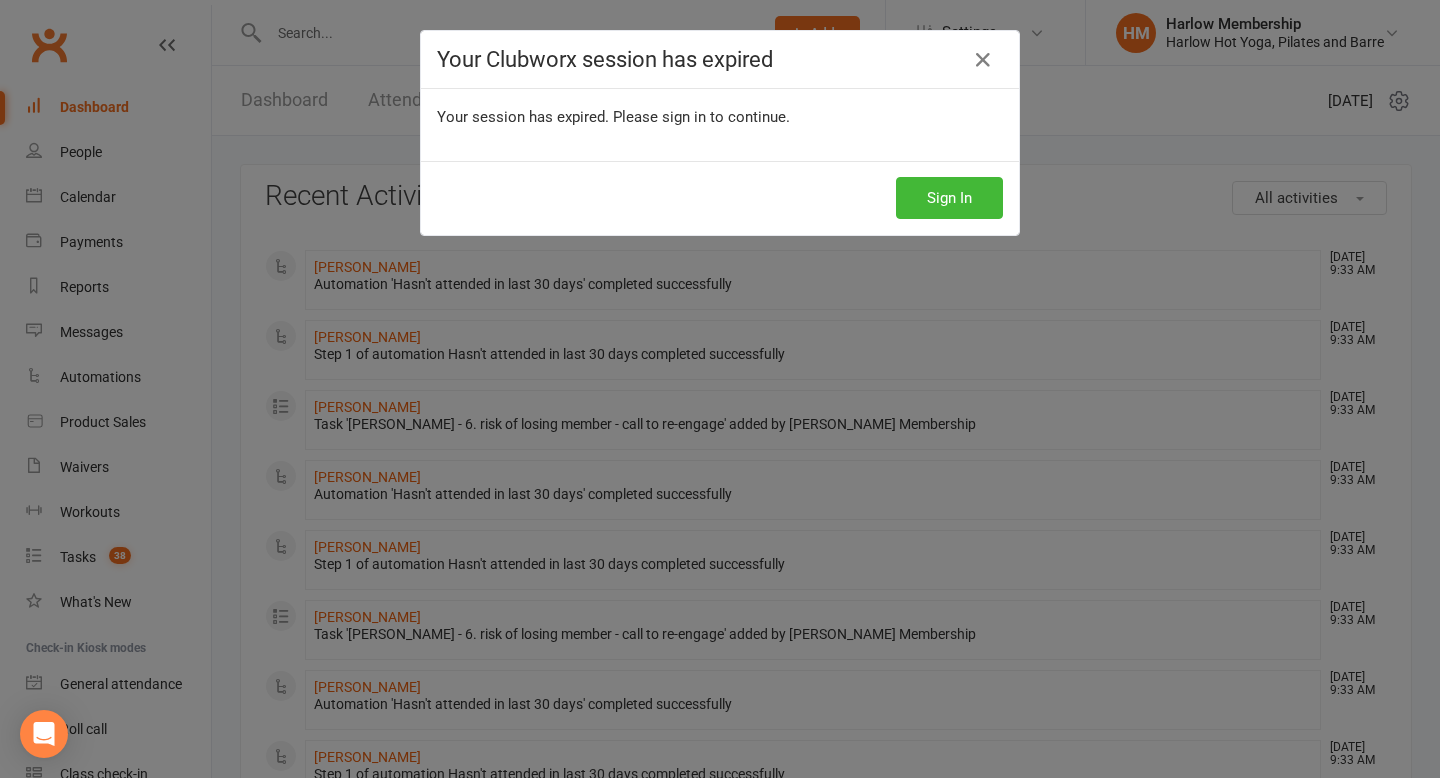 scroll, scrollTop: 0, scrollLeft: 0, axis: both 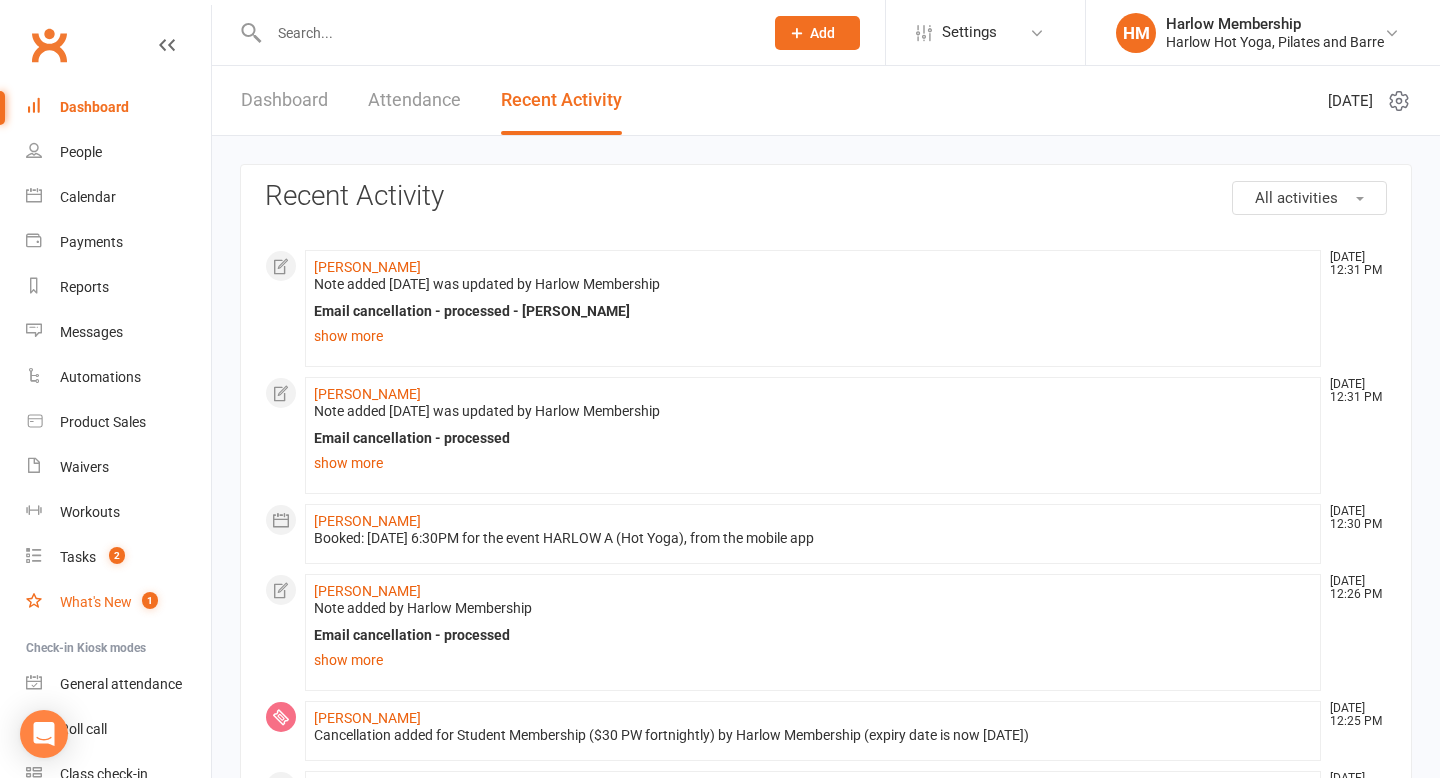 click on "What's New" at bounding box center [96, 602] 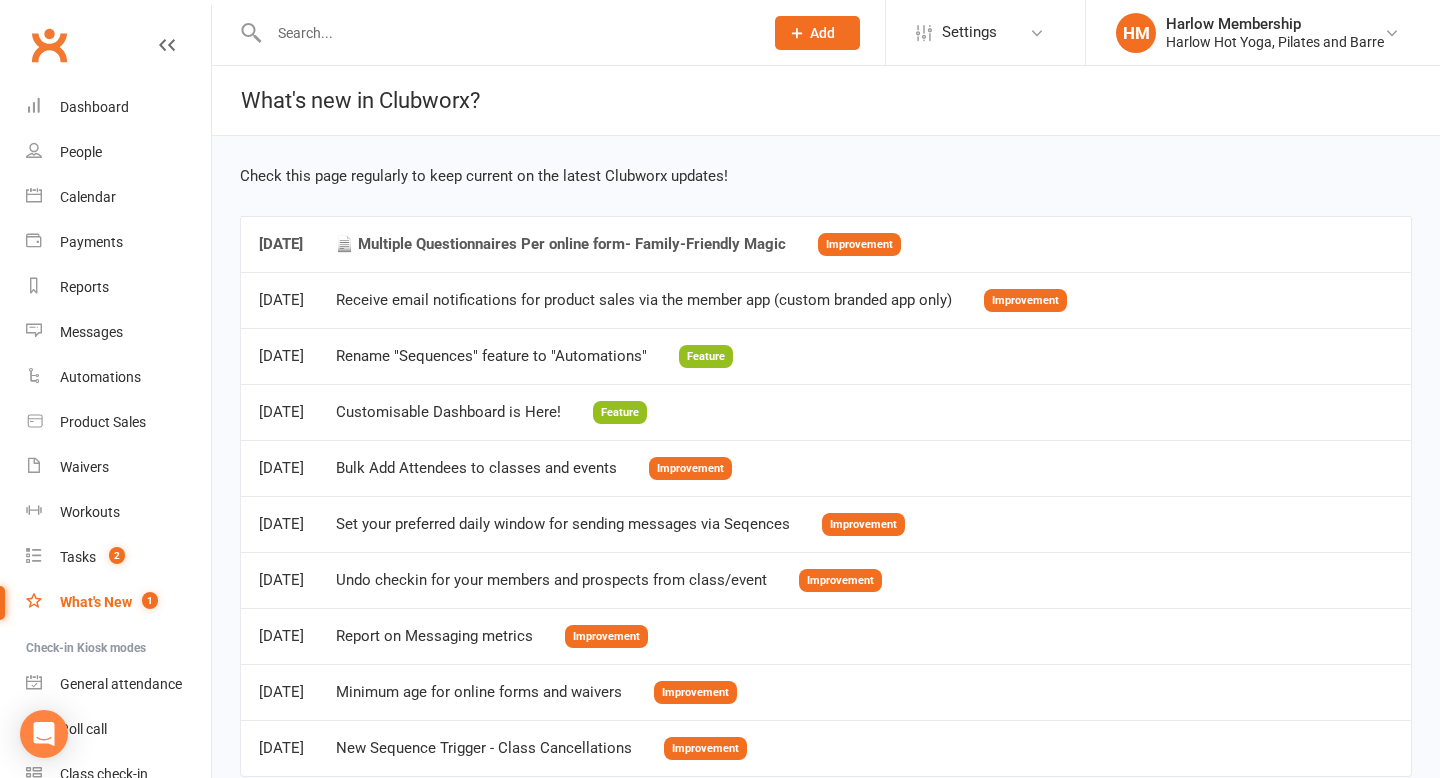 click on "📄 Multiple Questionnaires Per online form-  Family-Friendly Magic" at bounding box center [560, 244] 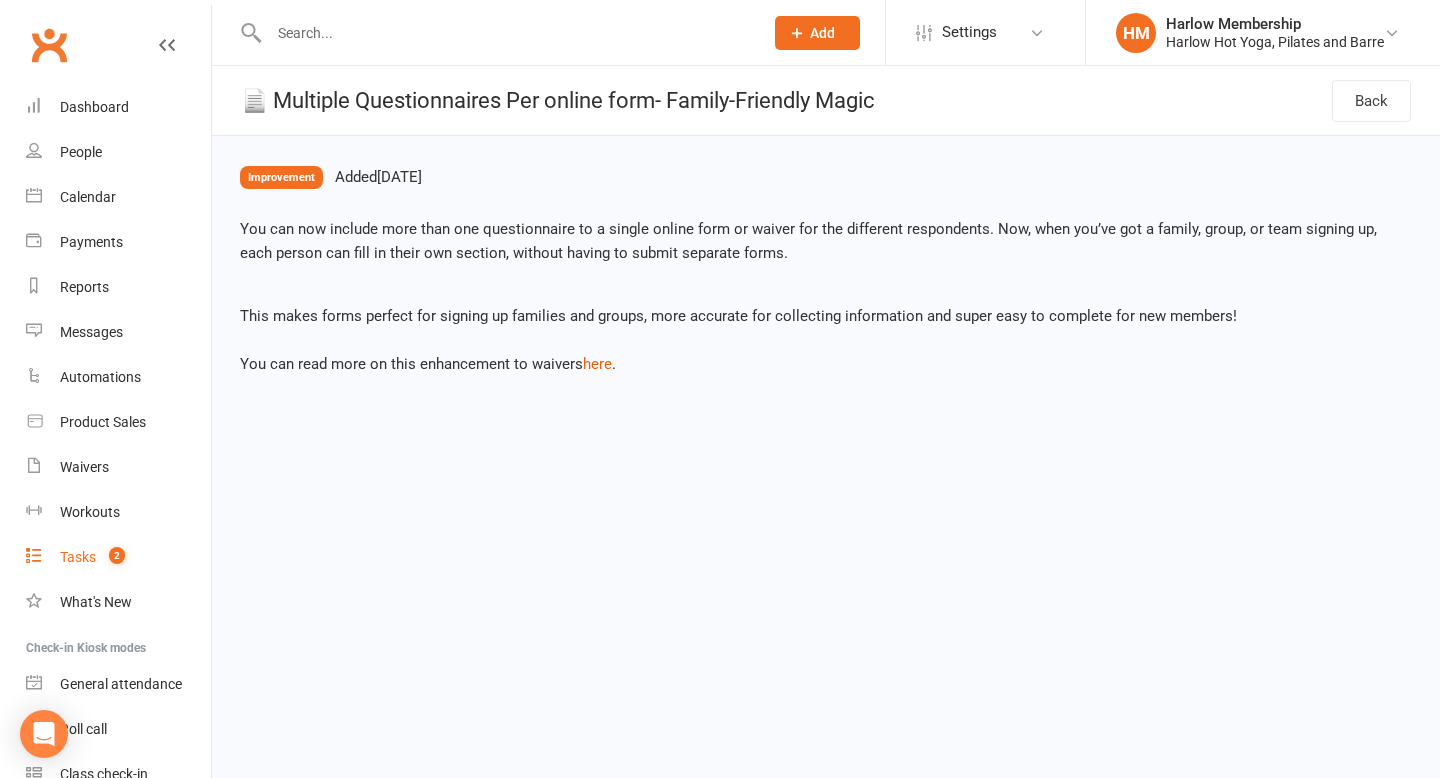 click on "2" at bounding box center [112, 557] 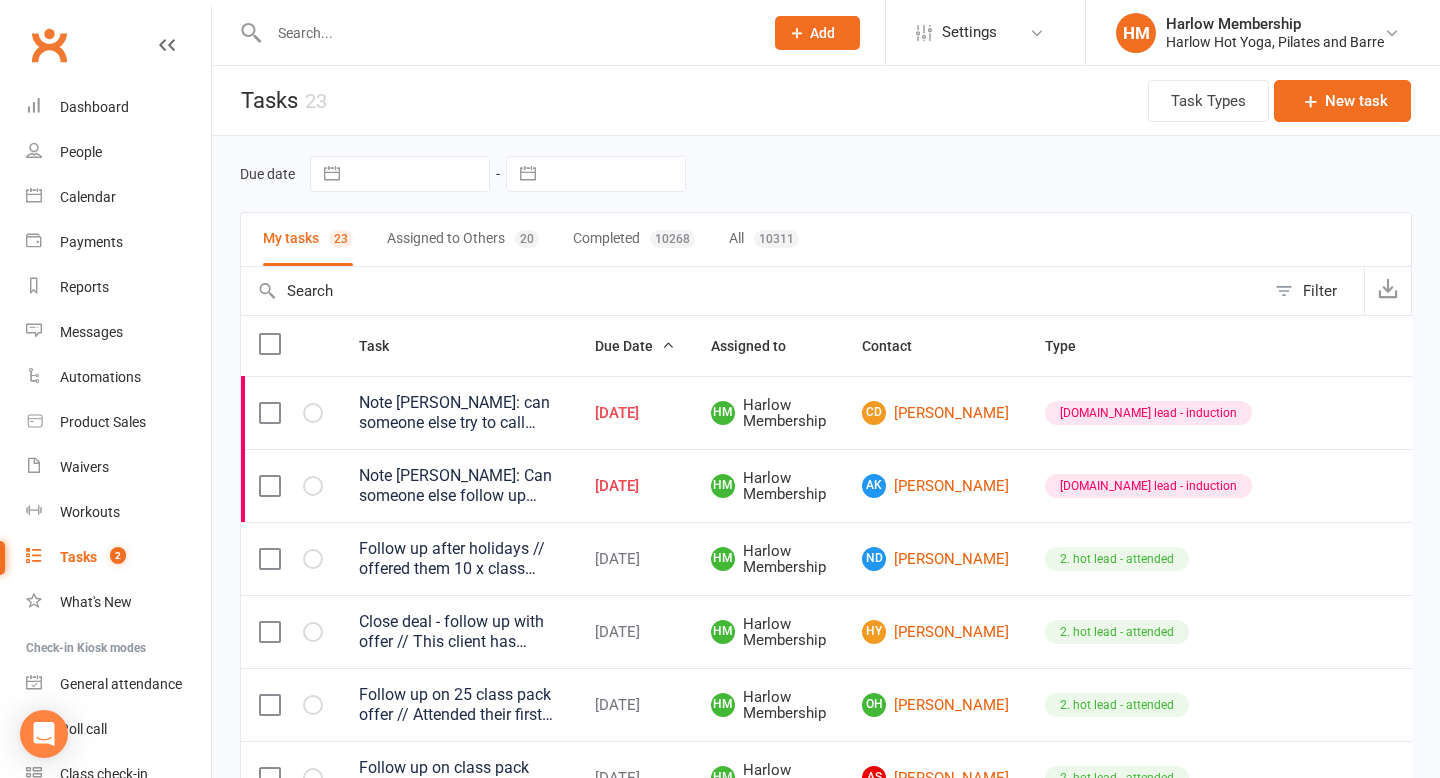 click on "Assigned to Others 20" at bounding box center (463, 239) 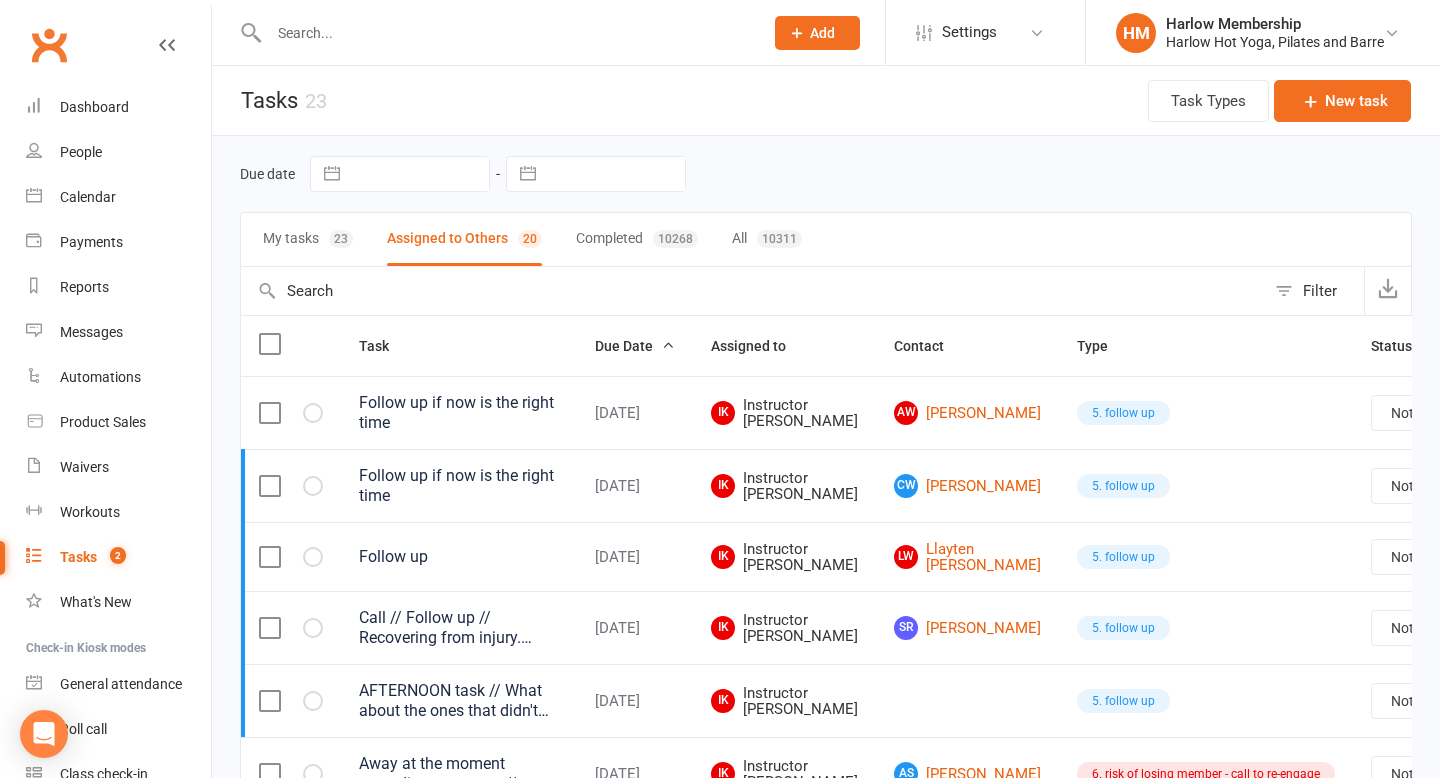 scroll, scrollTop: 0, scrollLeft: 104, axis: horizontal 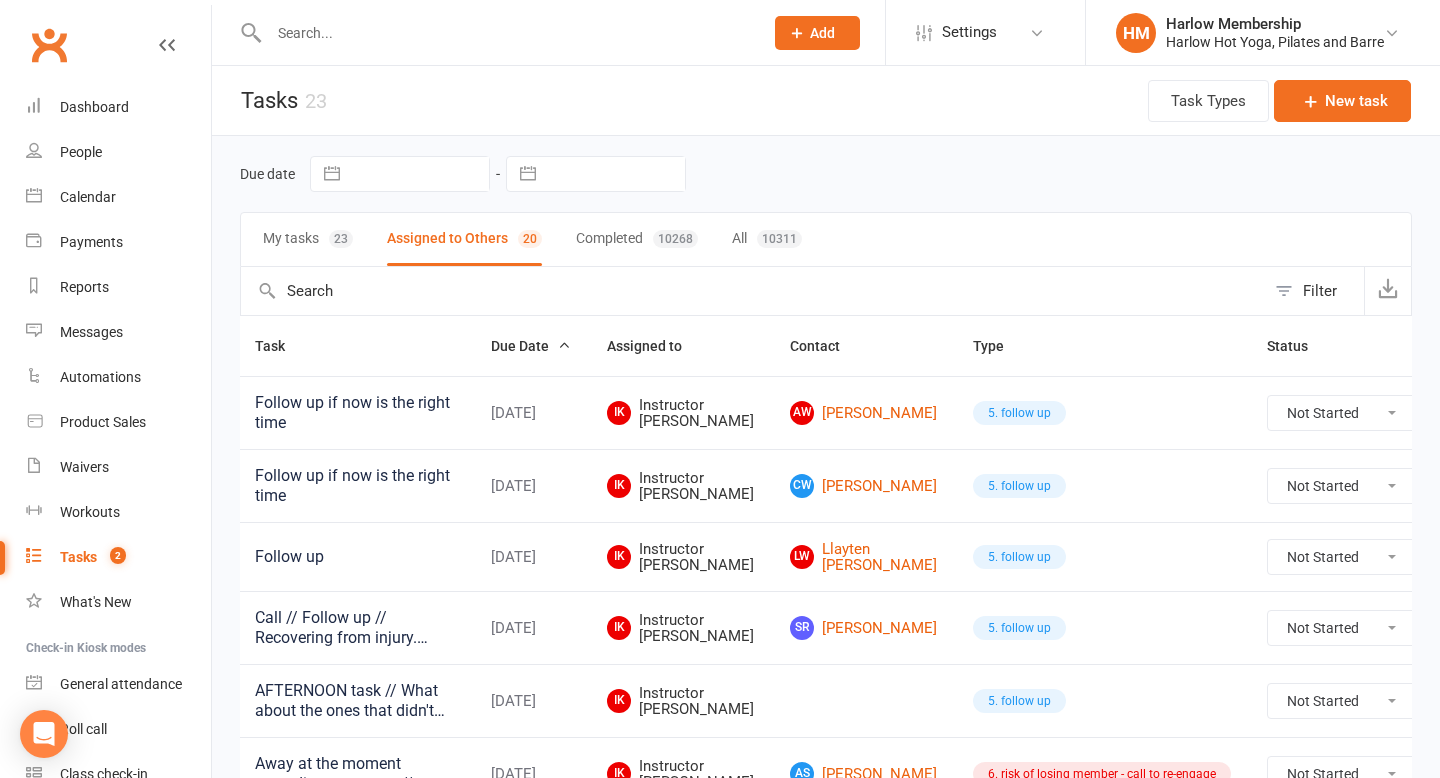 click at bounding box center [1465, 413] 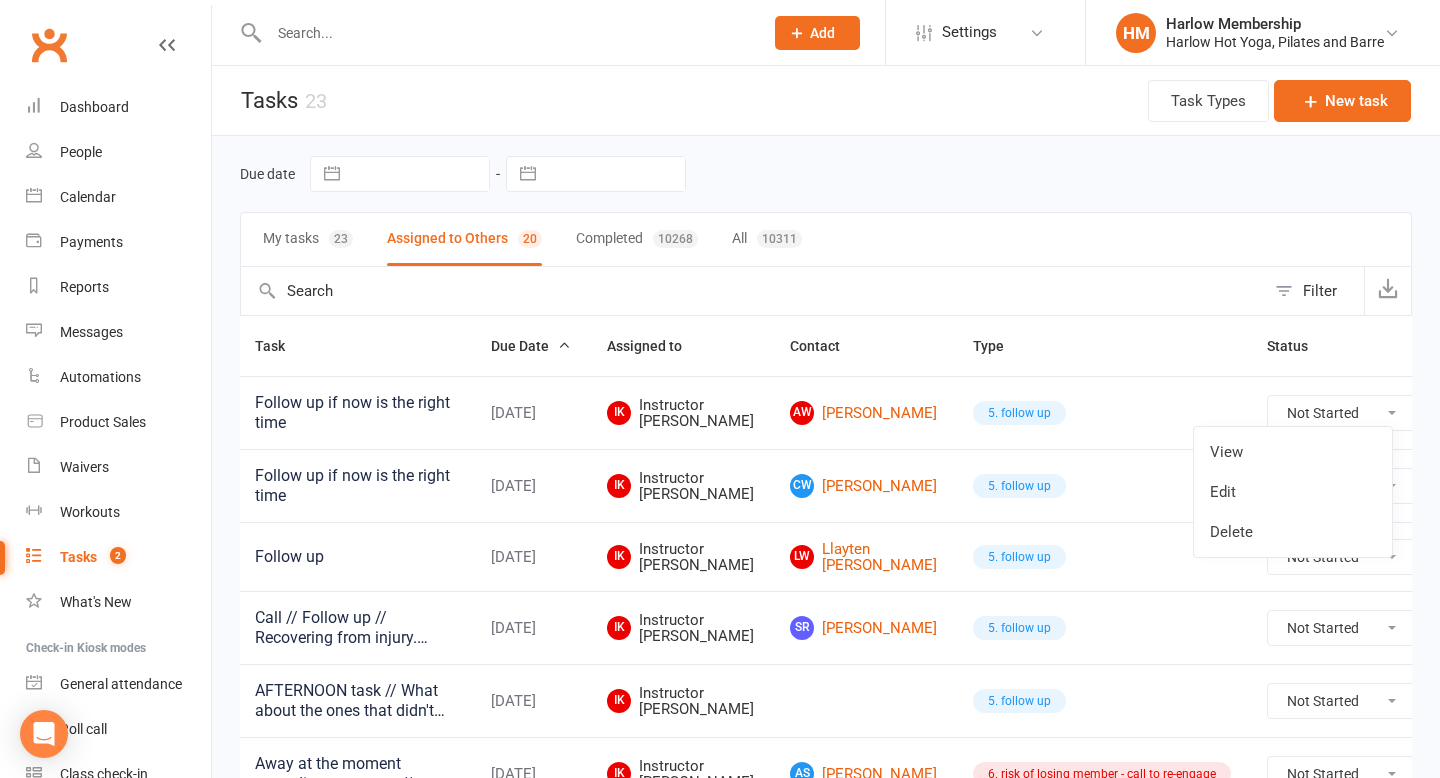 click on "Edit" at bounding box center [1293, 492] 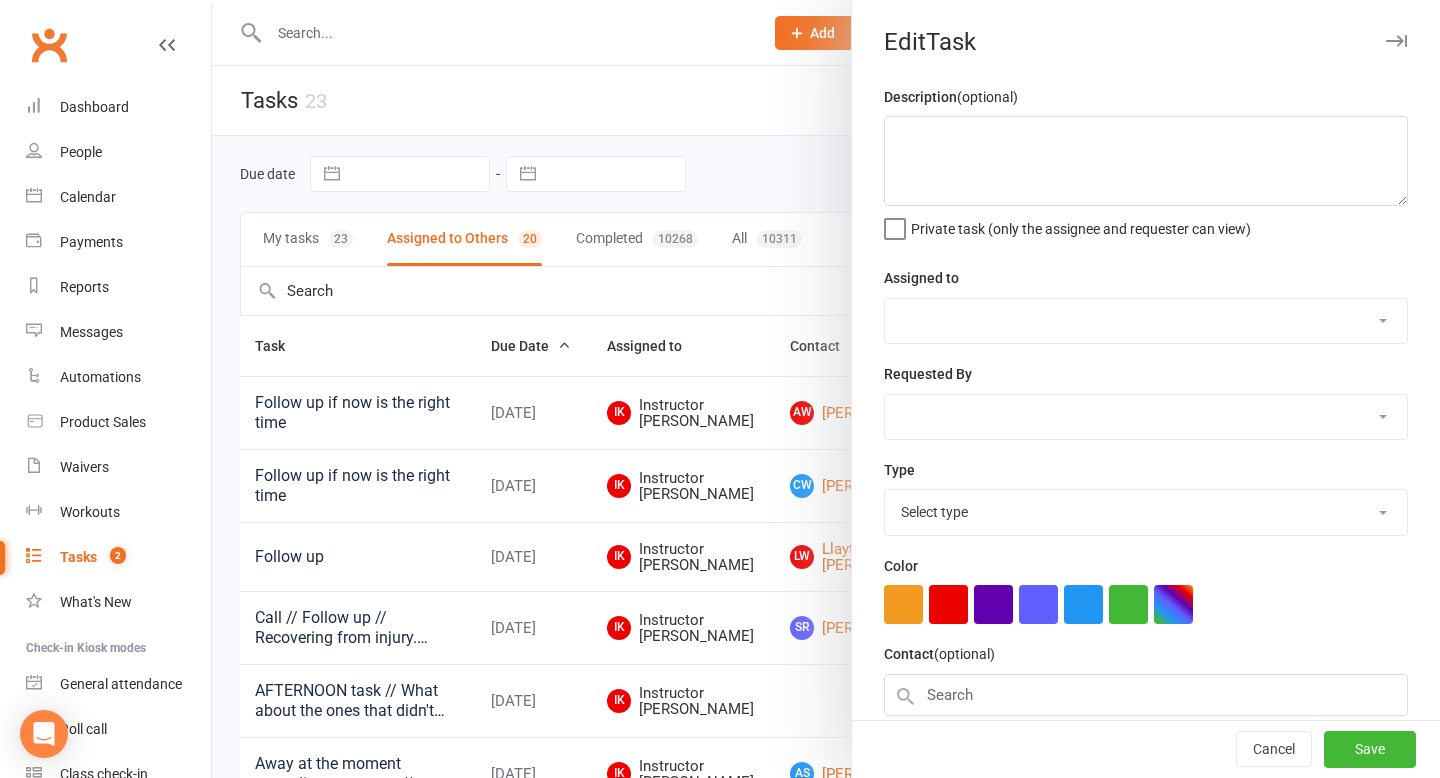 type on "Follow up if now is the right time" 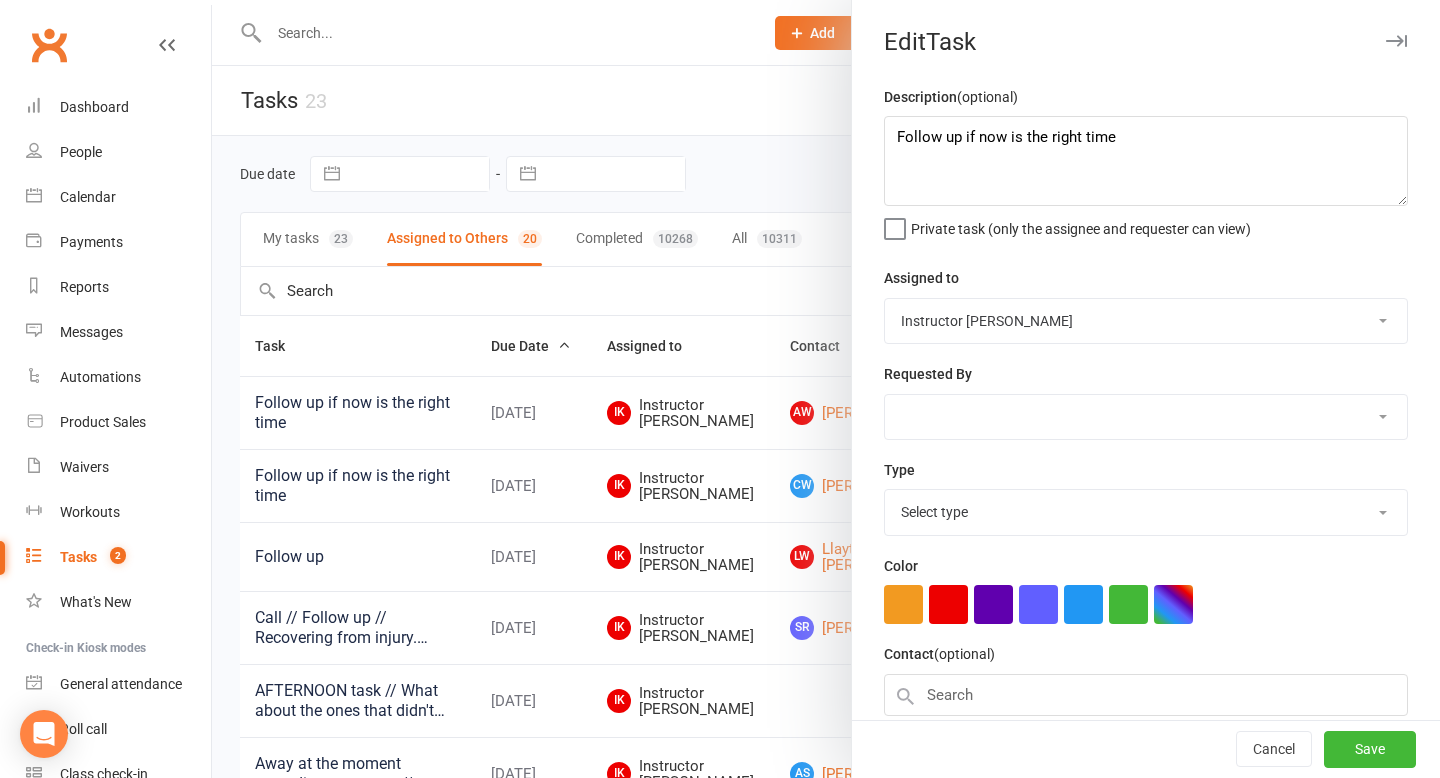 select on "27606" 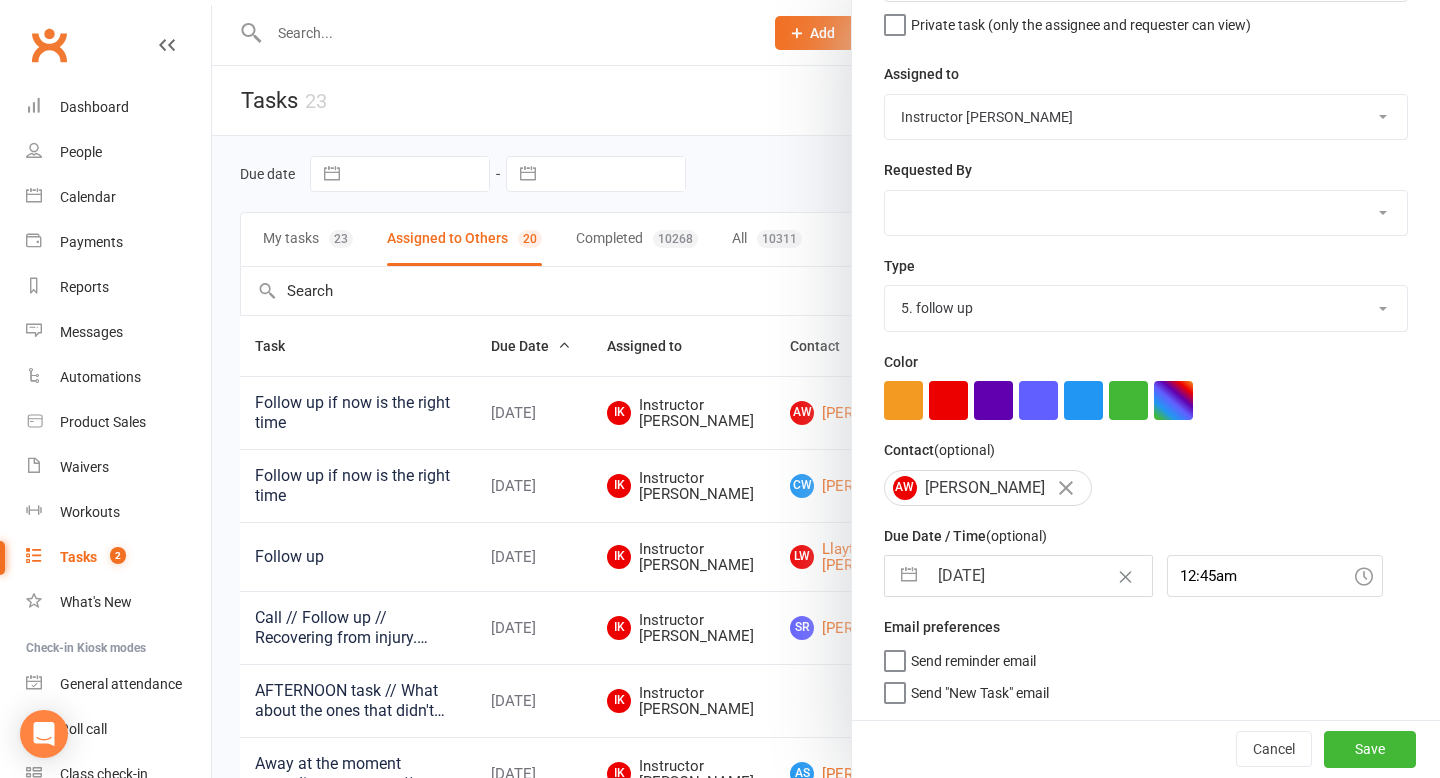 scroll, scrollTop: 82, scrollLeft: 0, axis: vertical 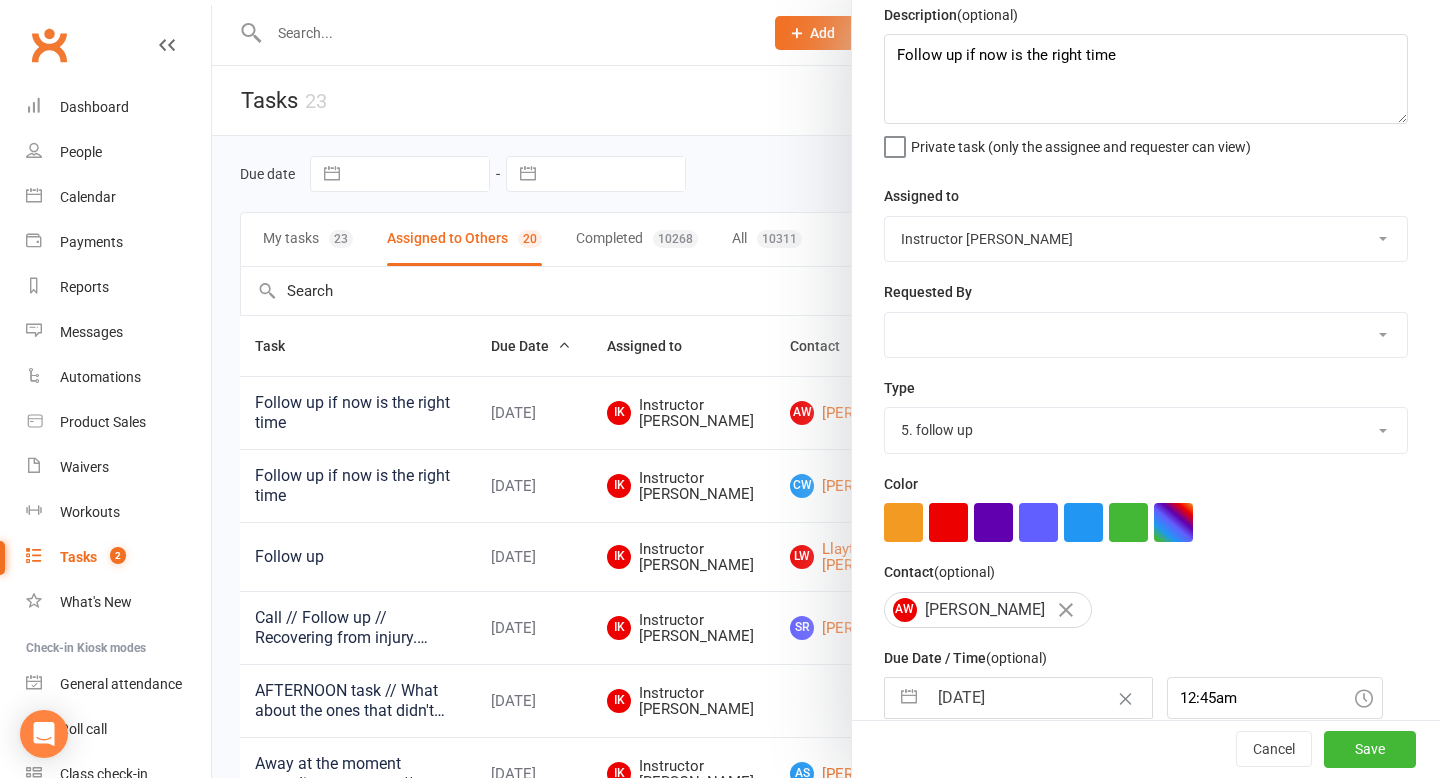 click on "Harlow Membership Instructor [US_STATE] Instructor [PERSON_NAME] Accounts [PERSON_NAME] Instructor [PERSON_NAME] Instructor [PERSON_NAME] Instructor [PERSON_NAME] Instructor Cat Instructor Tasmin Instructor [PERSON_NAME] Instructor [PERSON_NAME] Instructor [PERSON_NAME] Instructor [PERSON_NAME] Instructor [PERSON_NAME] Instructor Montanna Instructor [PERSON_NAME] [PERSON_NAME] Bec [PERSON_NAME]" at bounding box center [1146, 239] 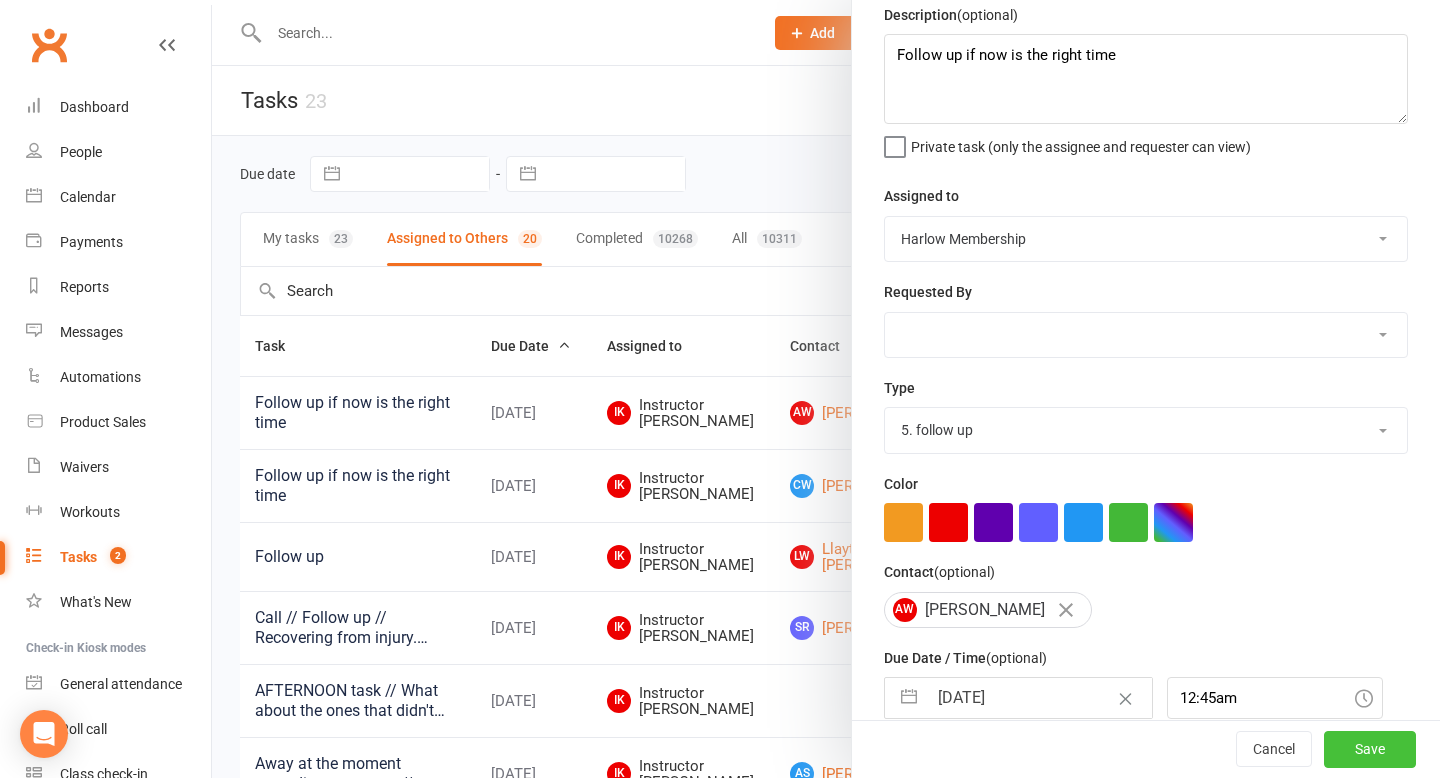 click on "Save" at bounding box center [1370, 750] 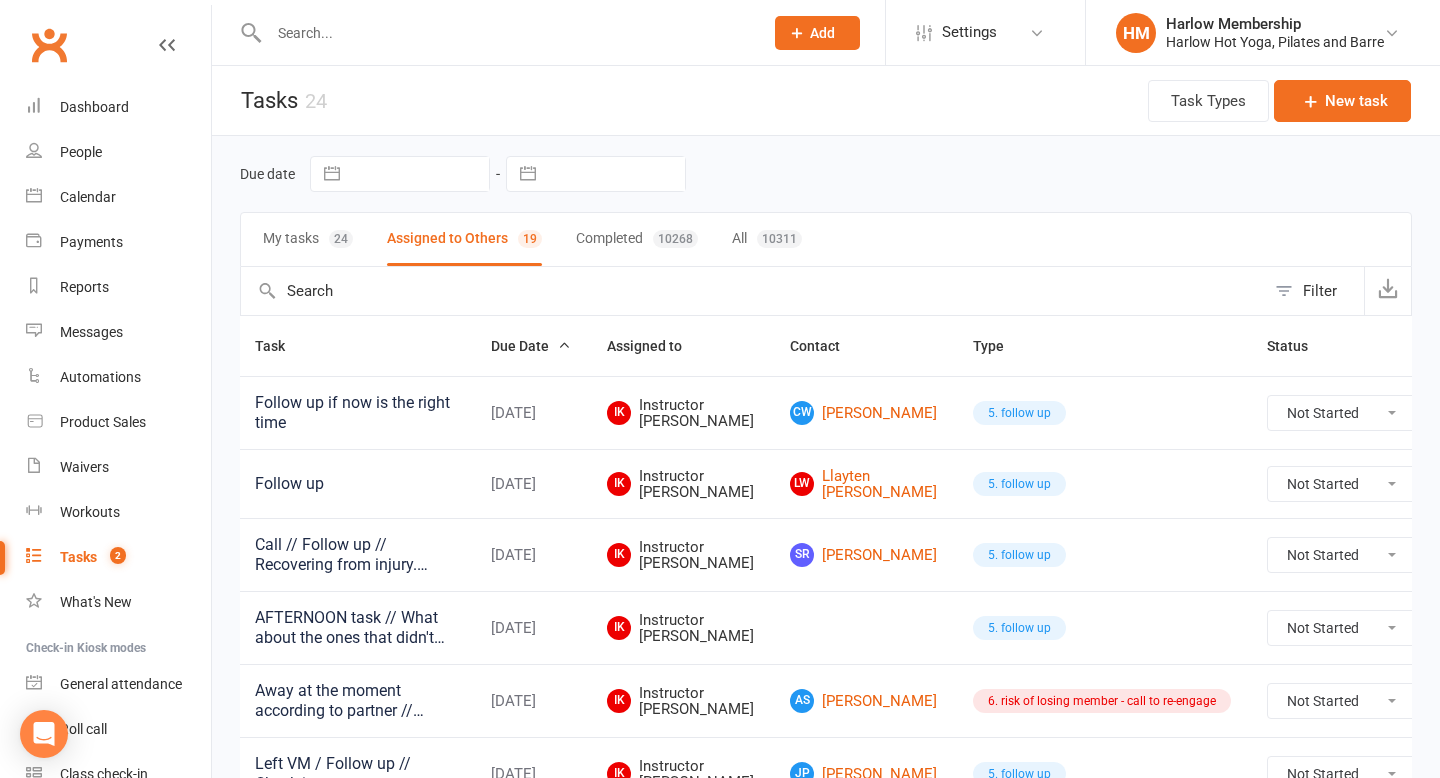 click at bounding box center (1465, 413) 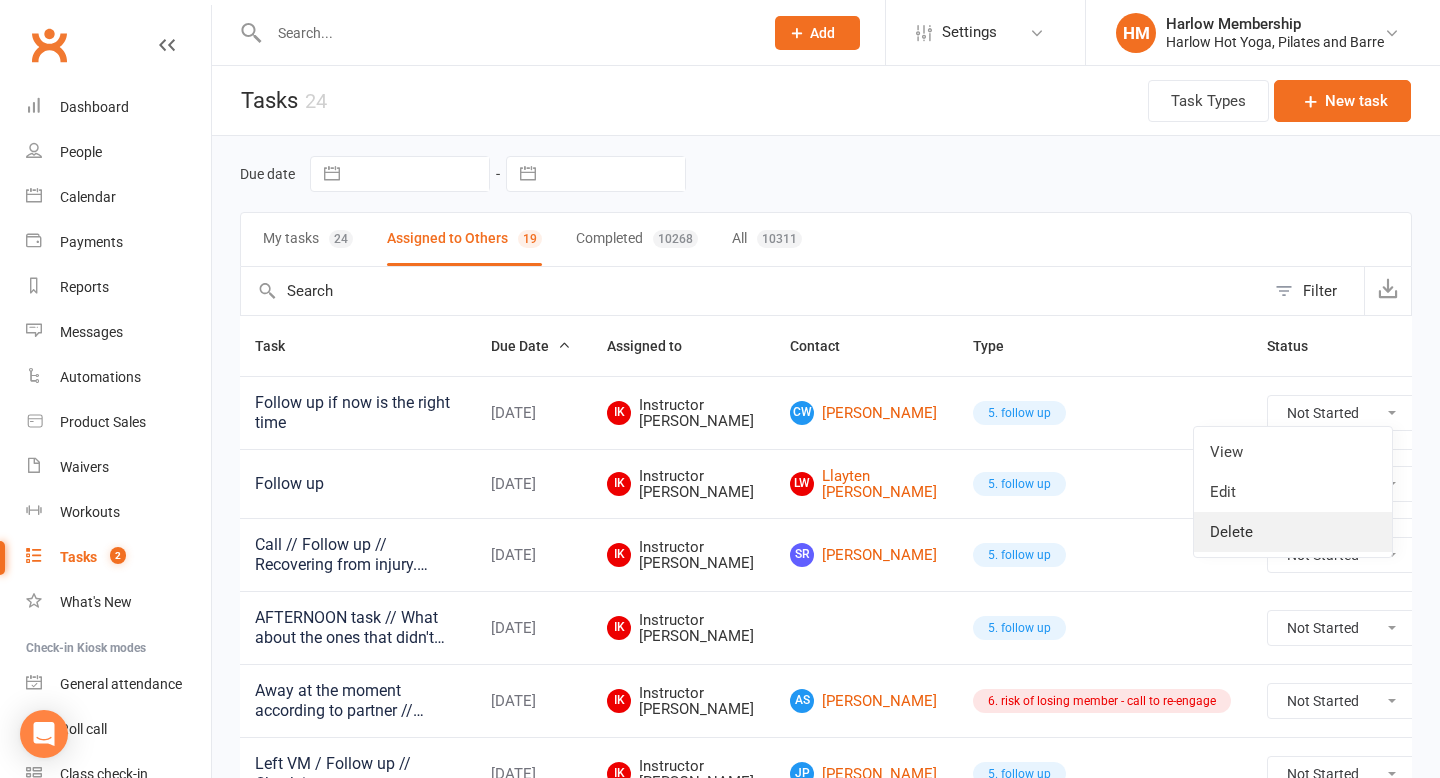 click on "Delete" at bounding box center [1293, 532] 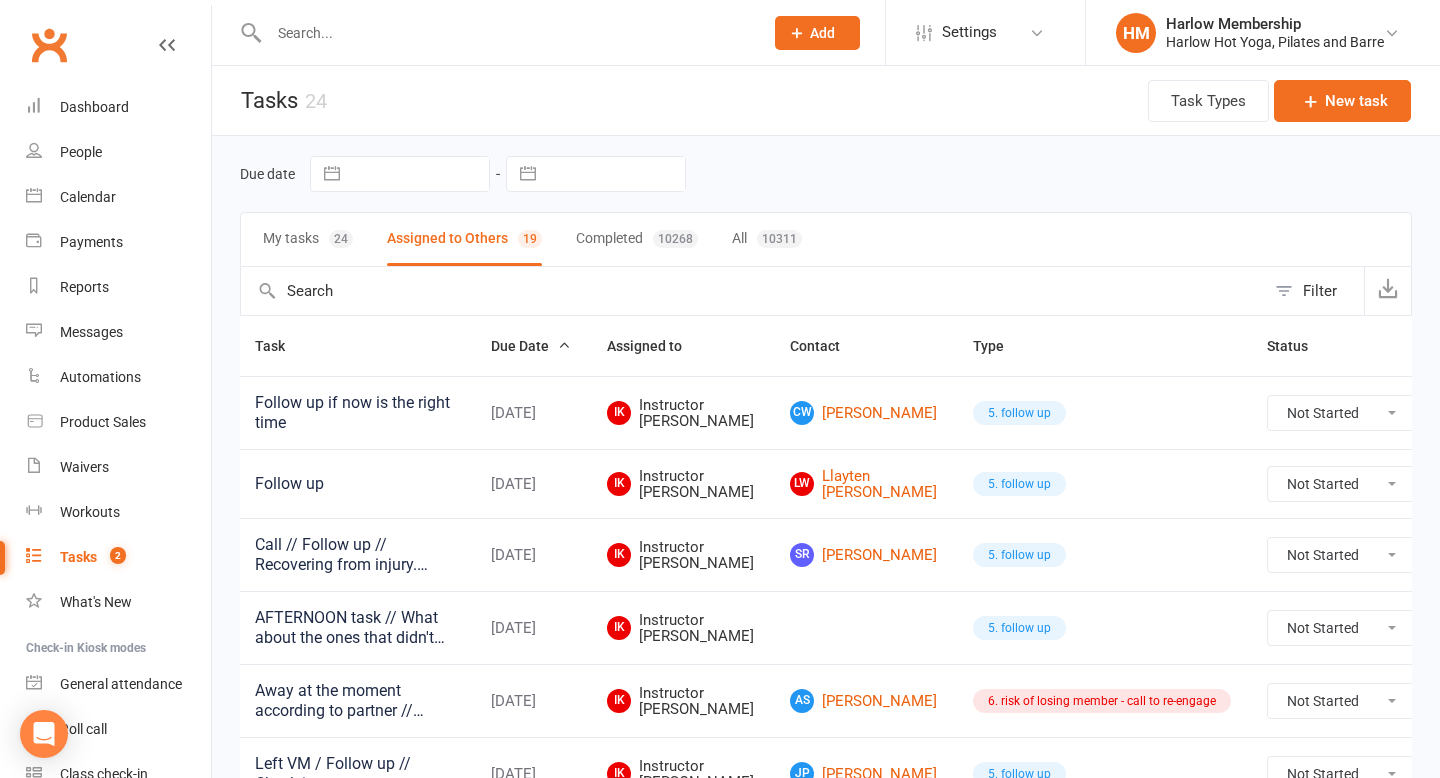 click at bounding box center (1465, 413) 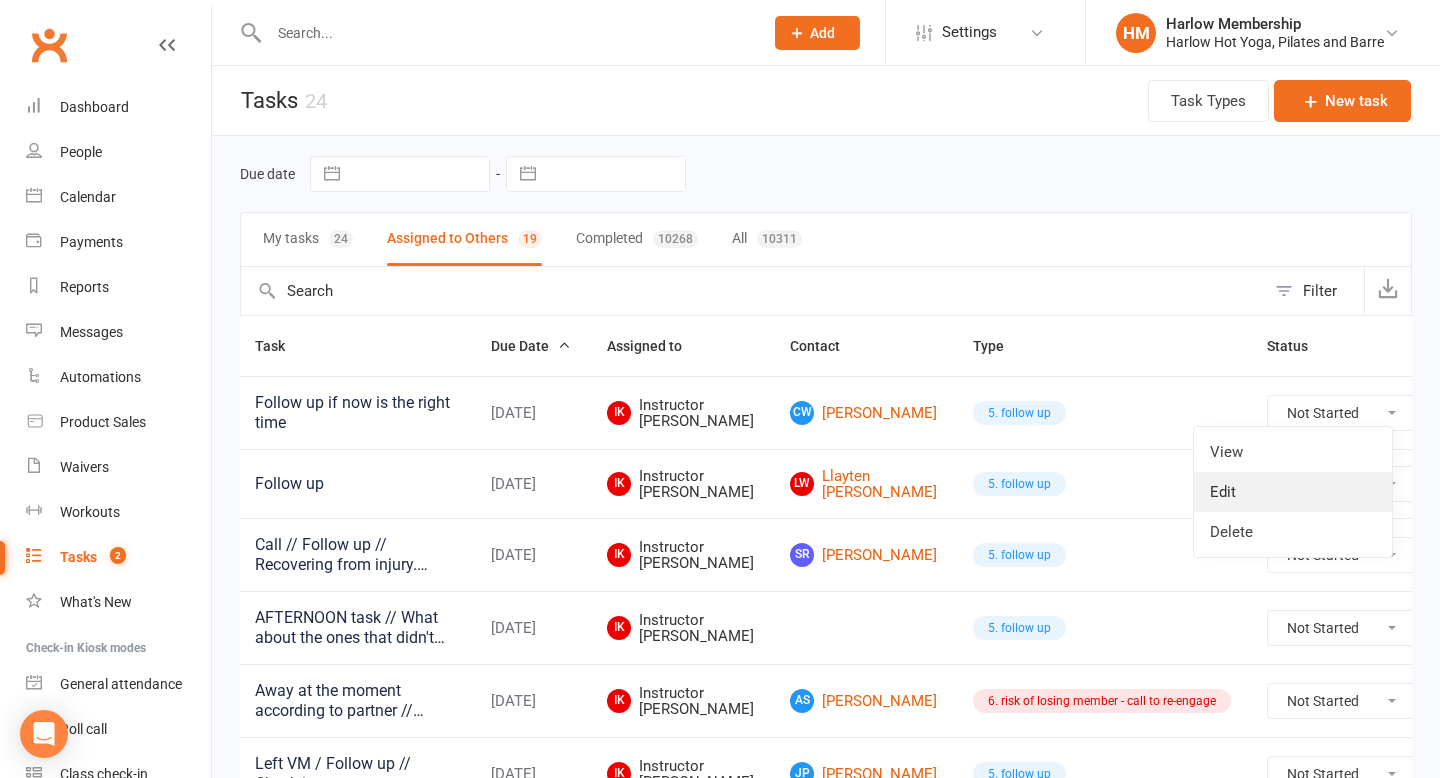 click on "Edit" at bounding box center [1293, 492] 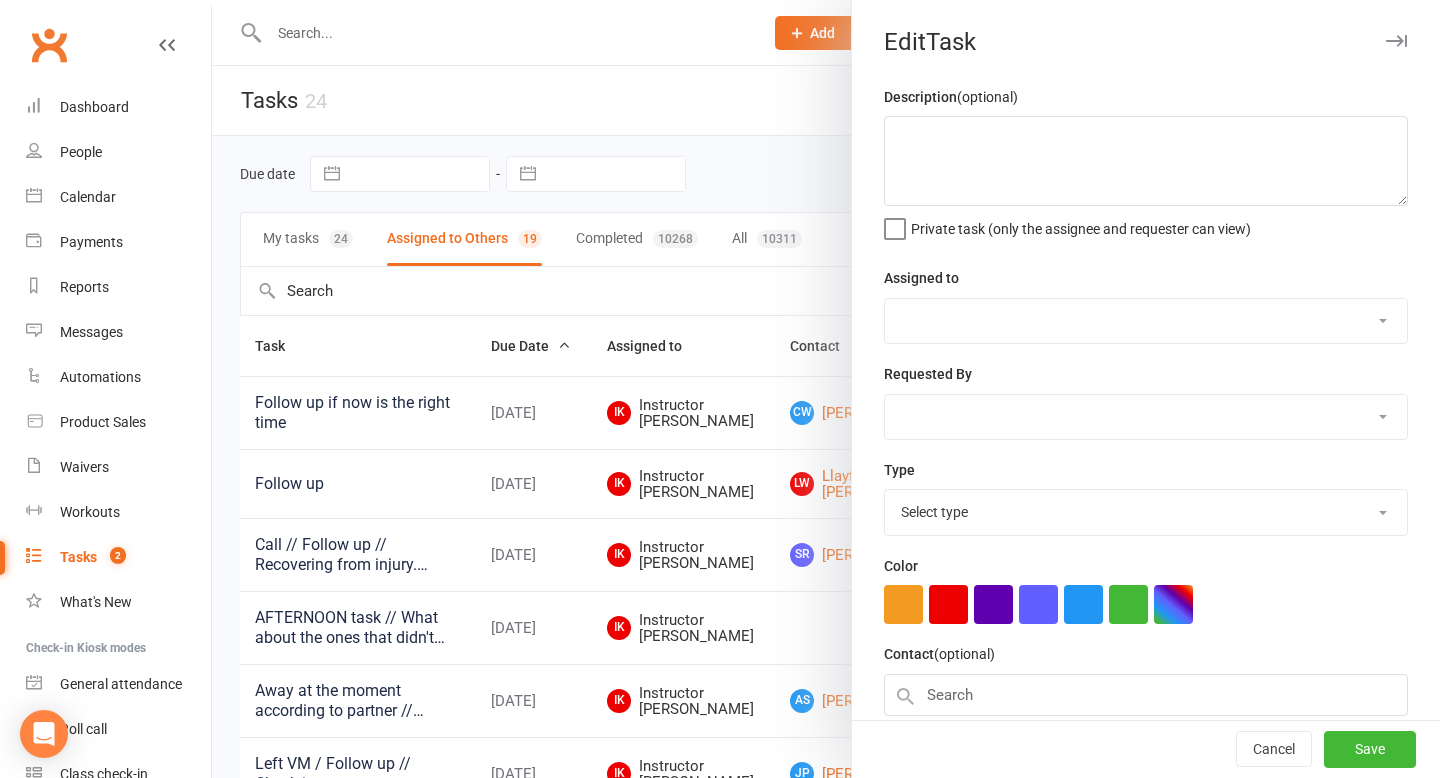type on "Follow up if now is the right time" 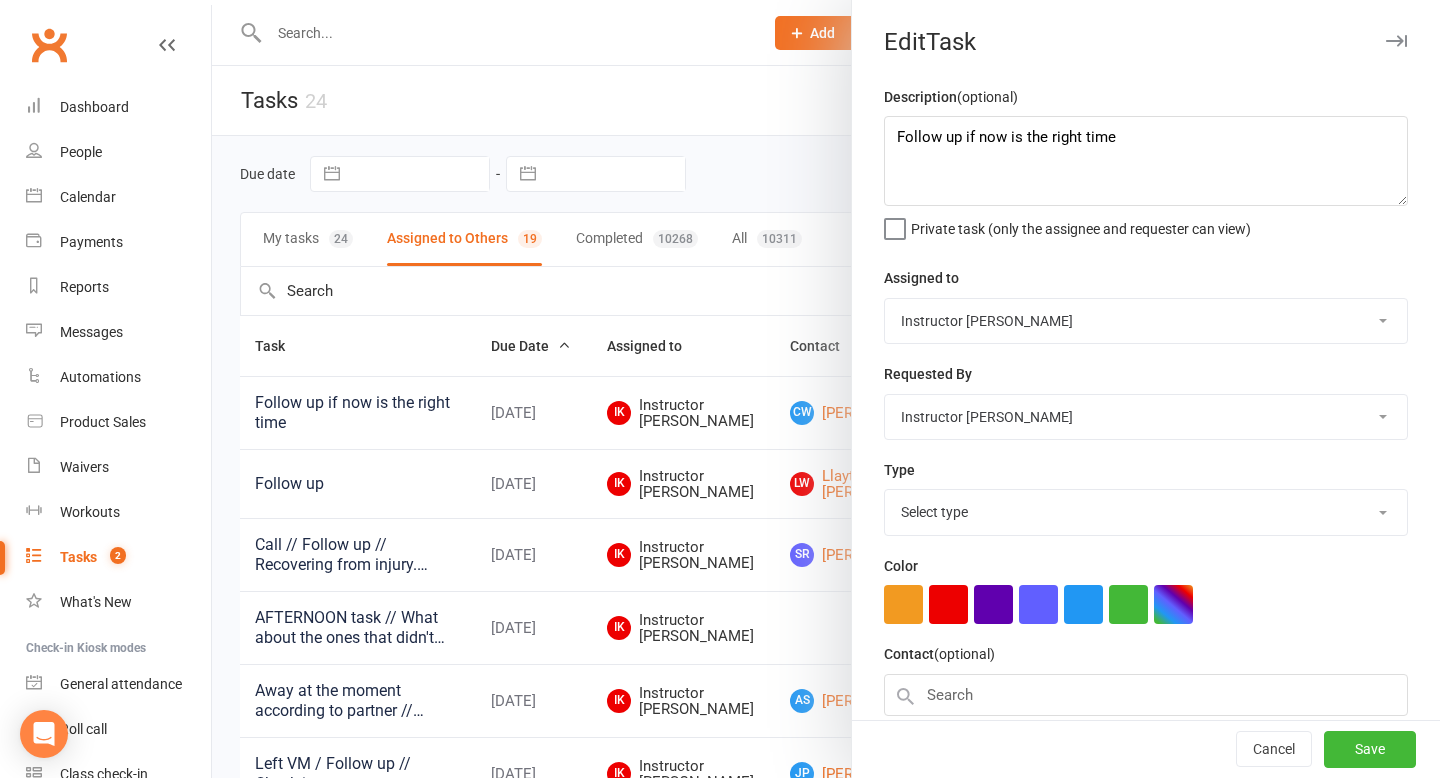 select on "27606" 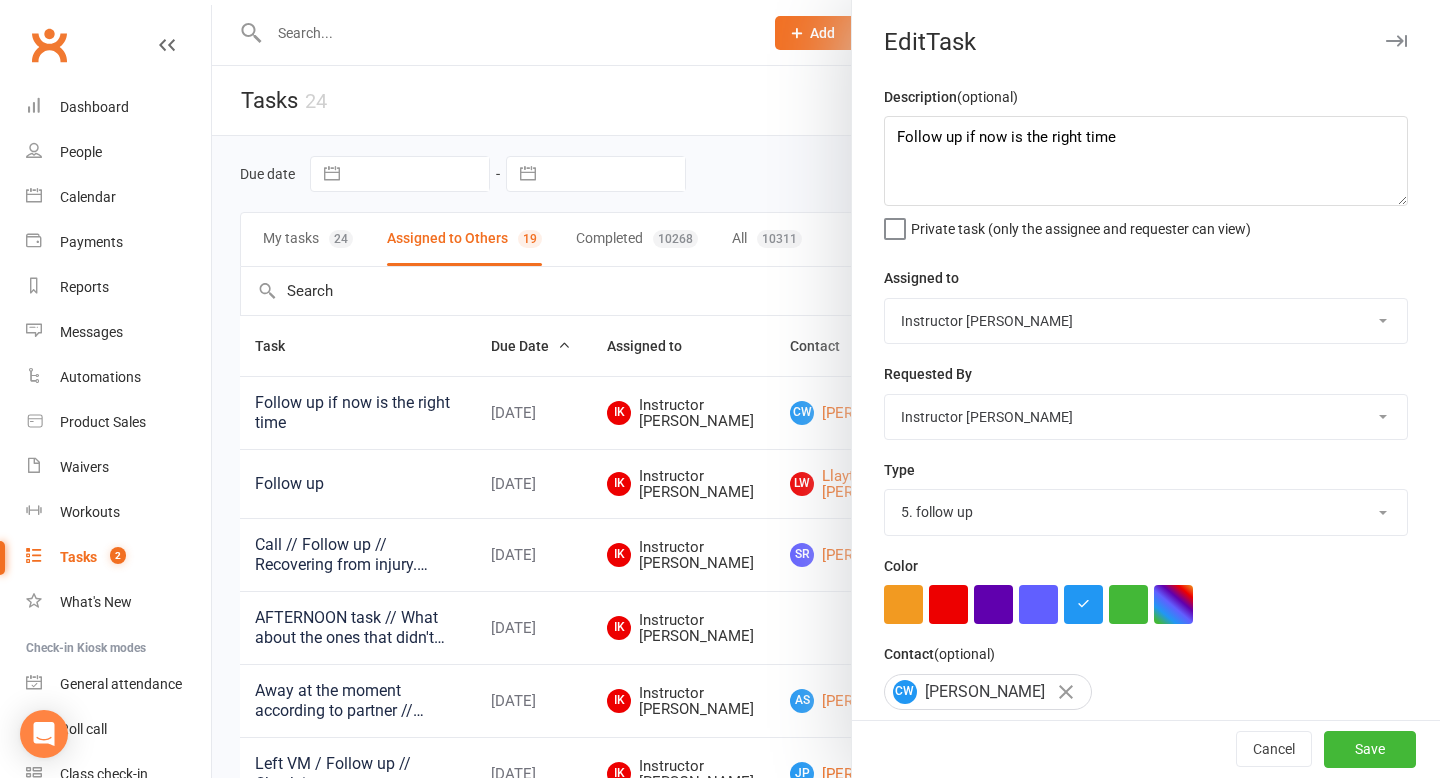click on "Harlow Membership Instructor [US_STATE] Instructor [PERSON_NAME] Accounts [PERSON_NAME] Instructor [PERSON_NAME] Instructor [PERSON_NAME] Instructor [PERSON_NAME] Instructor Cat Instructor Tasmin Instructor [PERSON_NAME] Instructor [PERSON_NAME] Instructor [PERSON_NAME] Instructor [PERSON_NAME] Instructor [PERSON_NAME] Instructor Montanna Instructor [PERSON_NAME] [PERSON_NAME] Bec [PERSON_NAME]" at bounding box center [1146, 321] 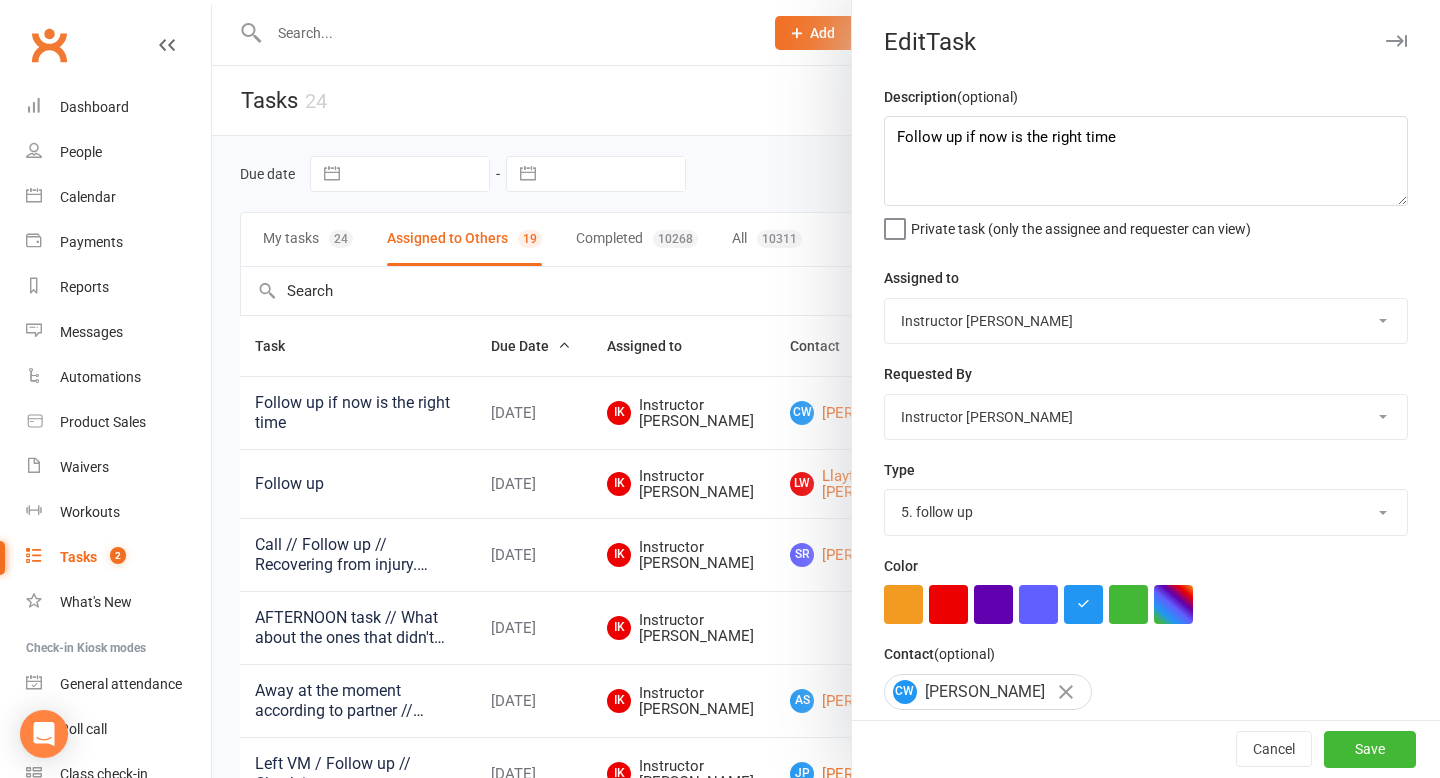 select on "47368" 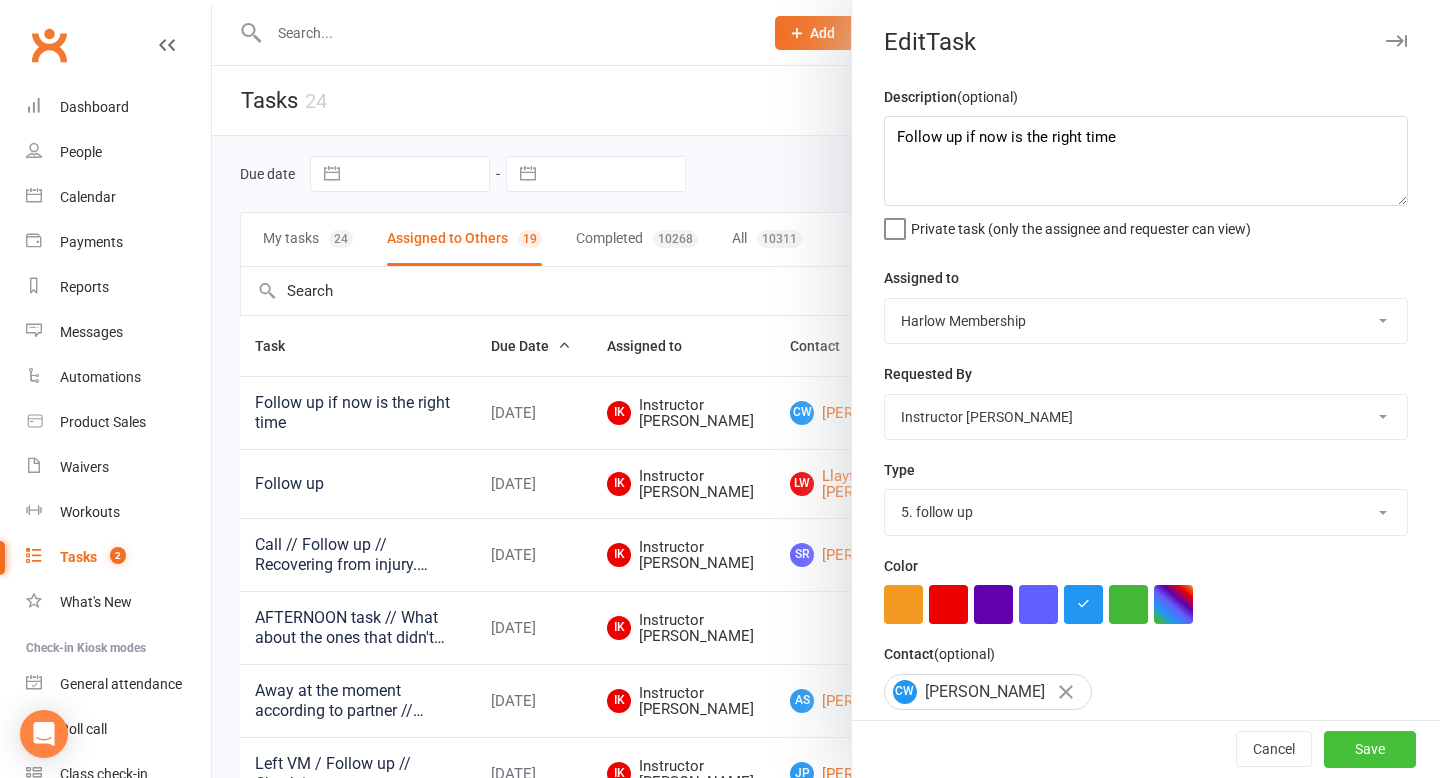click on "Save" at bounding box center (1370, 750) 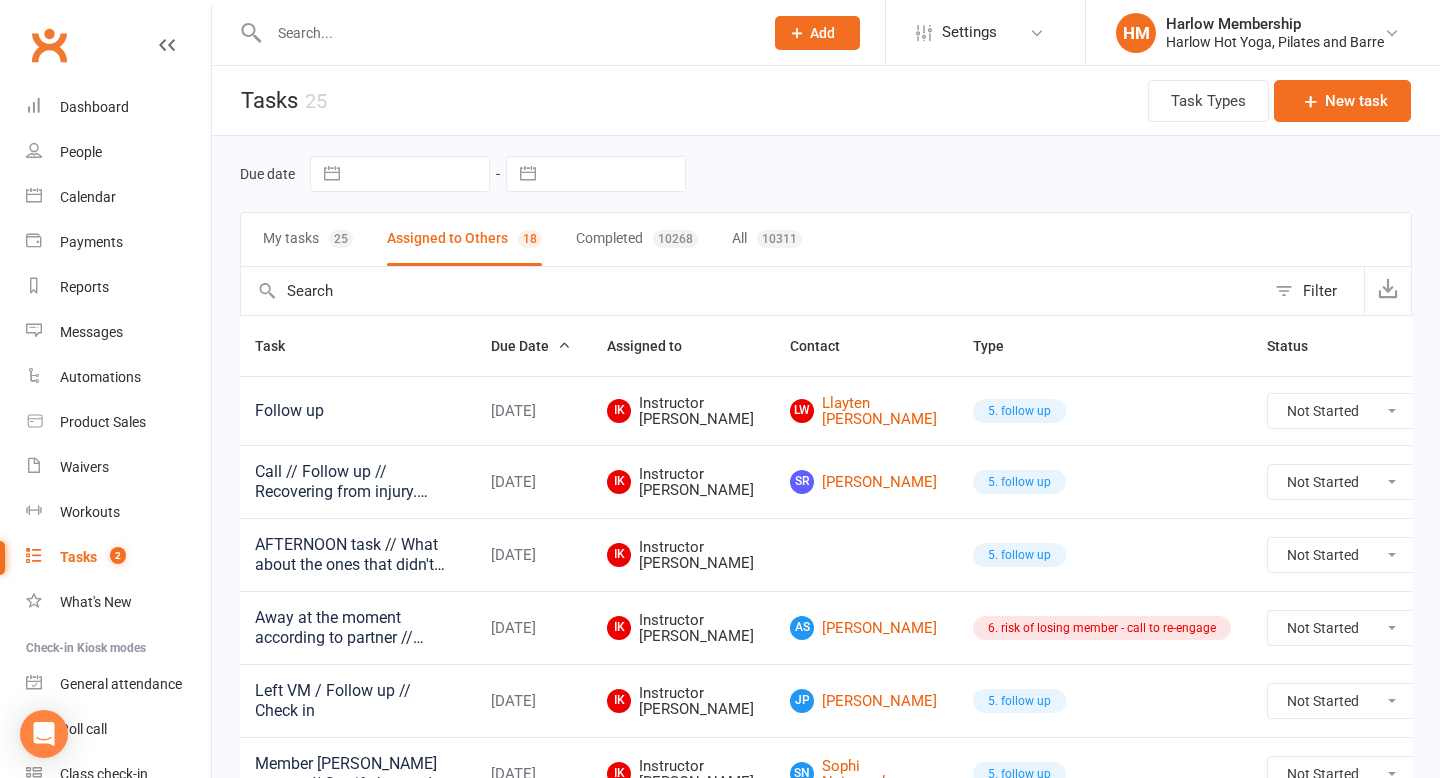 click at bounding box center [1465, 411] 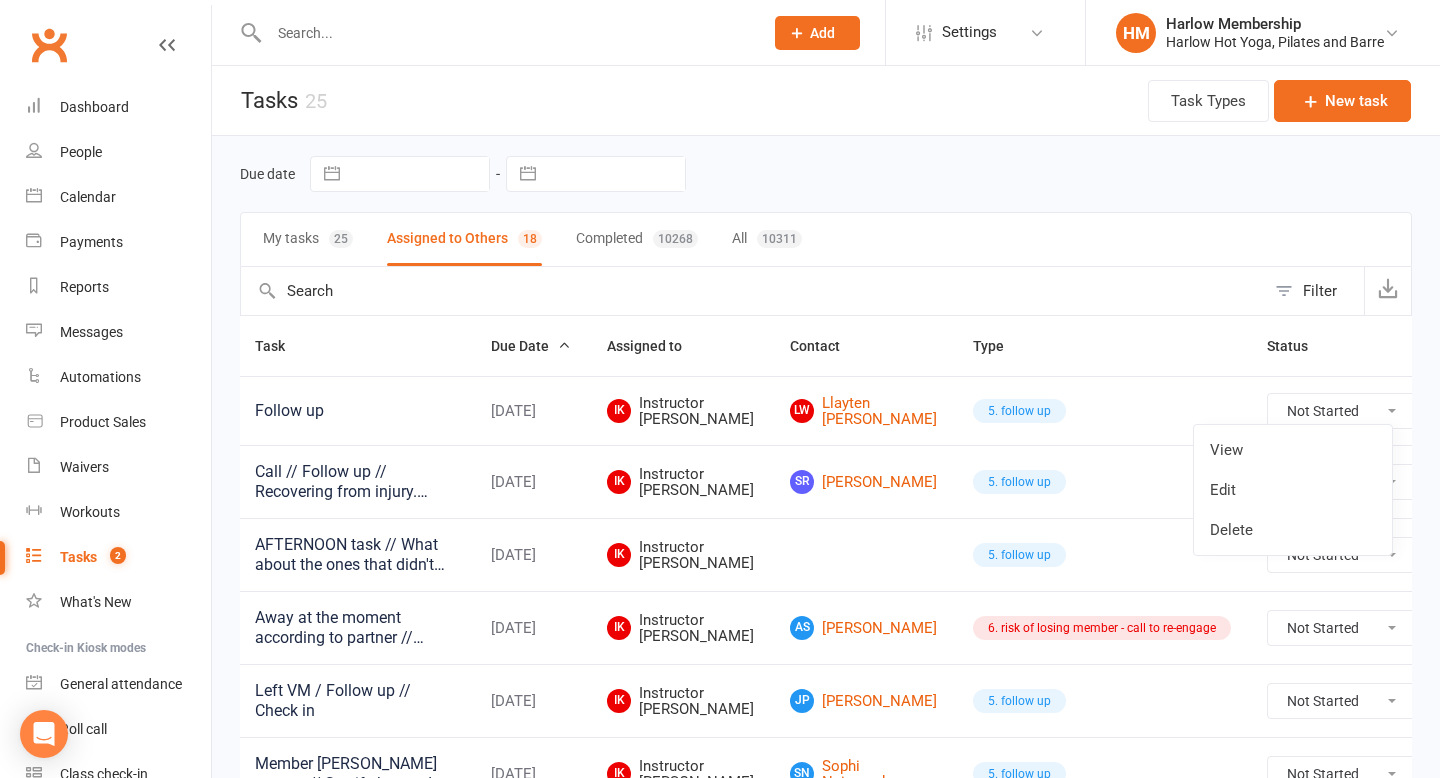 click on "Edit" at bounding box center (1293, 490) 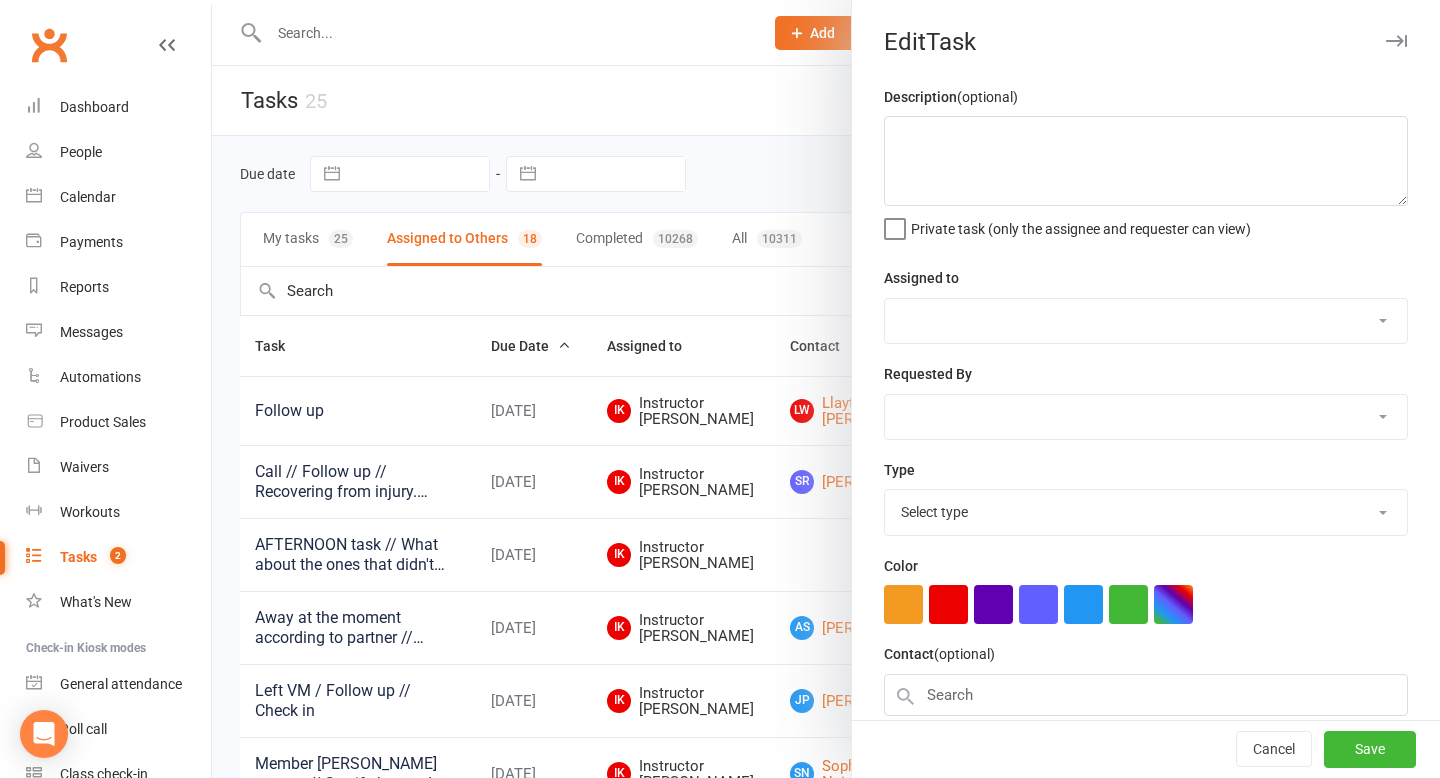 type on "Follow up" 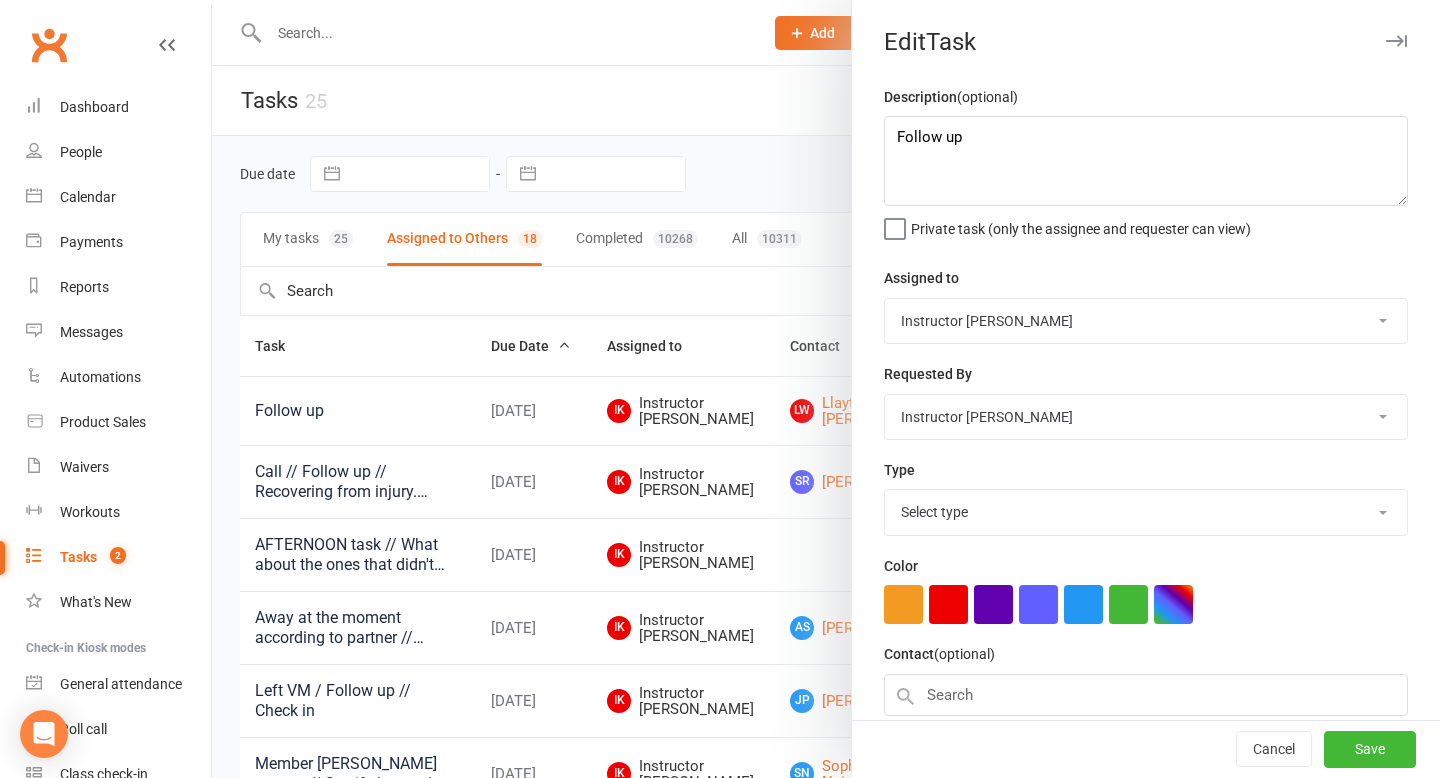 select on "27606" 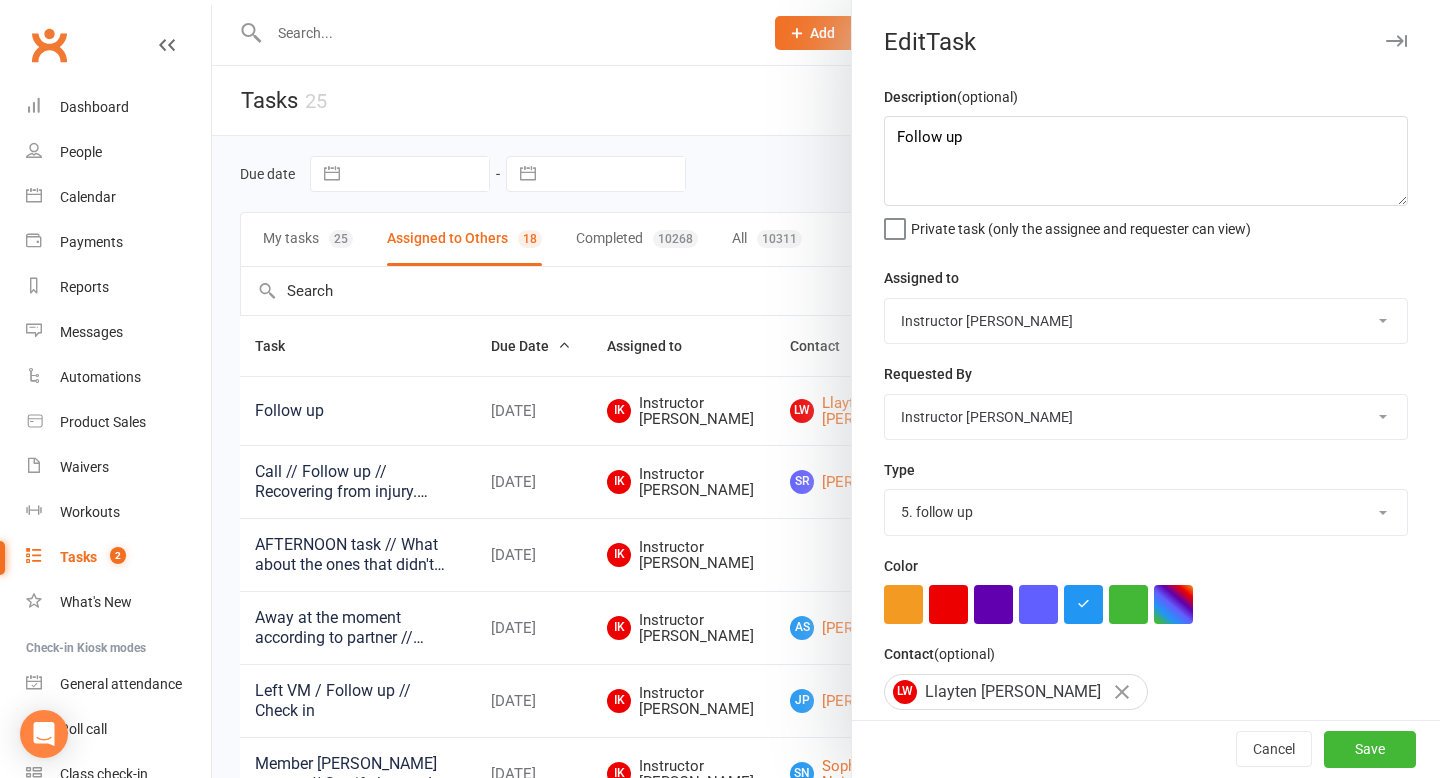 click on "Harlow Membership Instructor [US_STATE] Instructor [PERSON_NAME] Accounts [PERSON_NAME] Instructor [PERSON_NAME] Instructor [PERSON_NAME] Instructor [PERSON_NAME] Instructor Cat Instructor Tasmin Instructor [PERSON_NAME] Instructor [PERSON_NAME] Instructor [PERSON_NAME] Instructor [PERSON_NAME] Instructor [PERSON_NAME] Instructor Montanna Instructor [PERSON_NAME] [PERSON_NAME] Bec [PERSON_NAME]" at bounding box center [1146, 321] 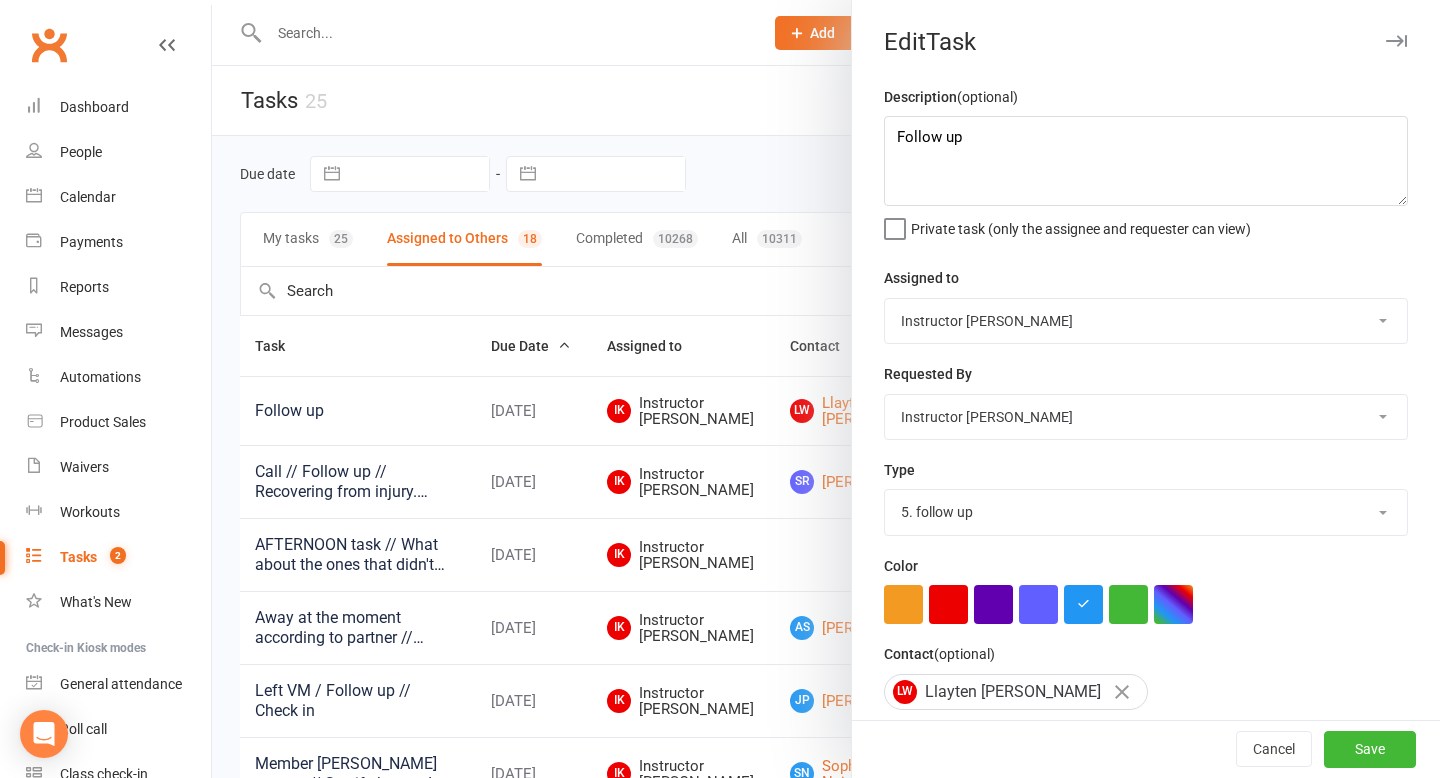 select on "47368" 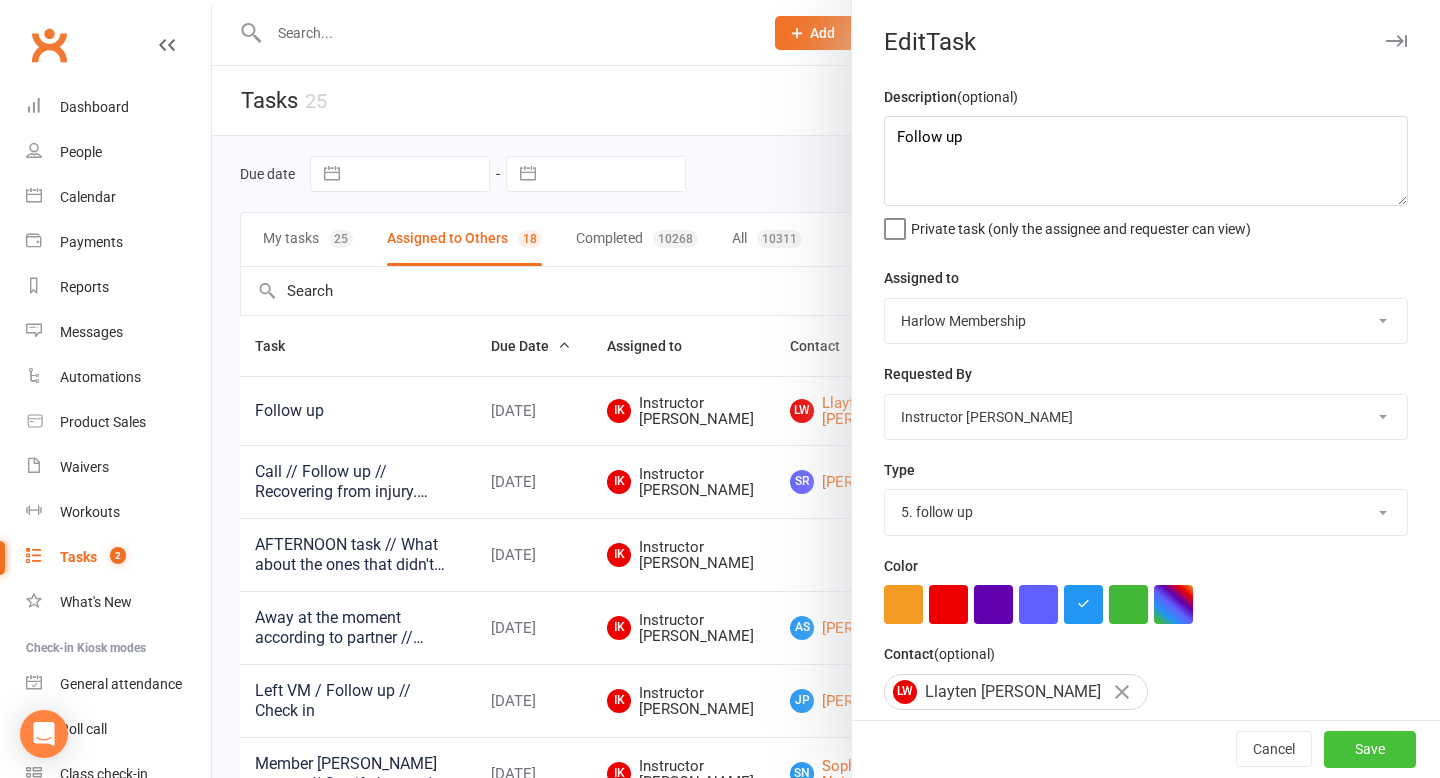click on "Save" at bounding box center (1370, 750) 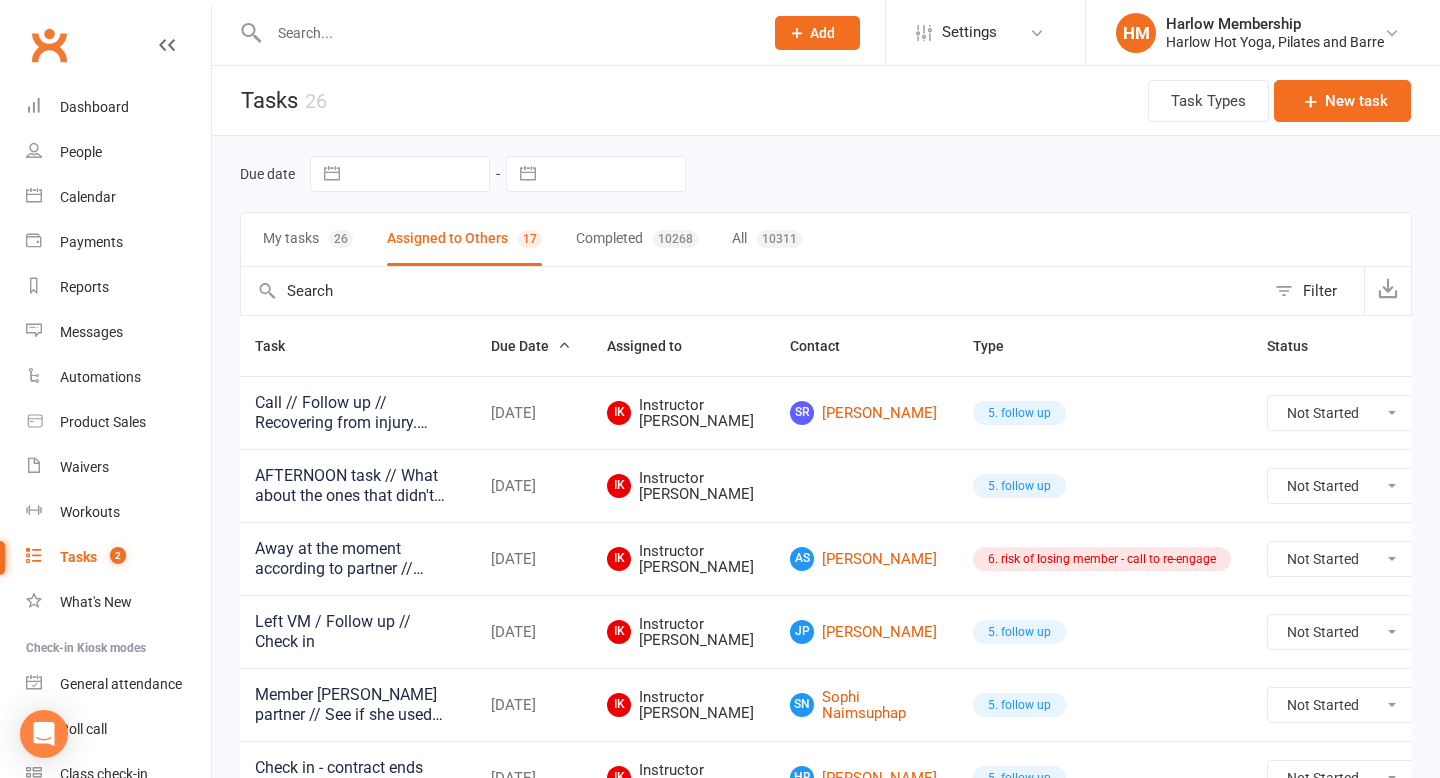click at bounding box center [1465, 413] 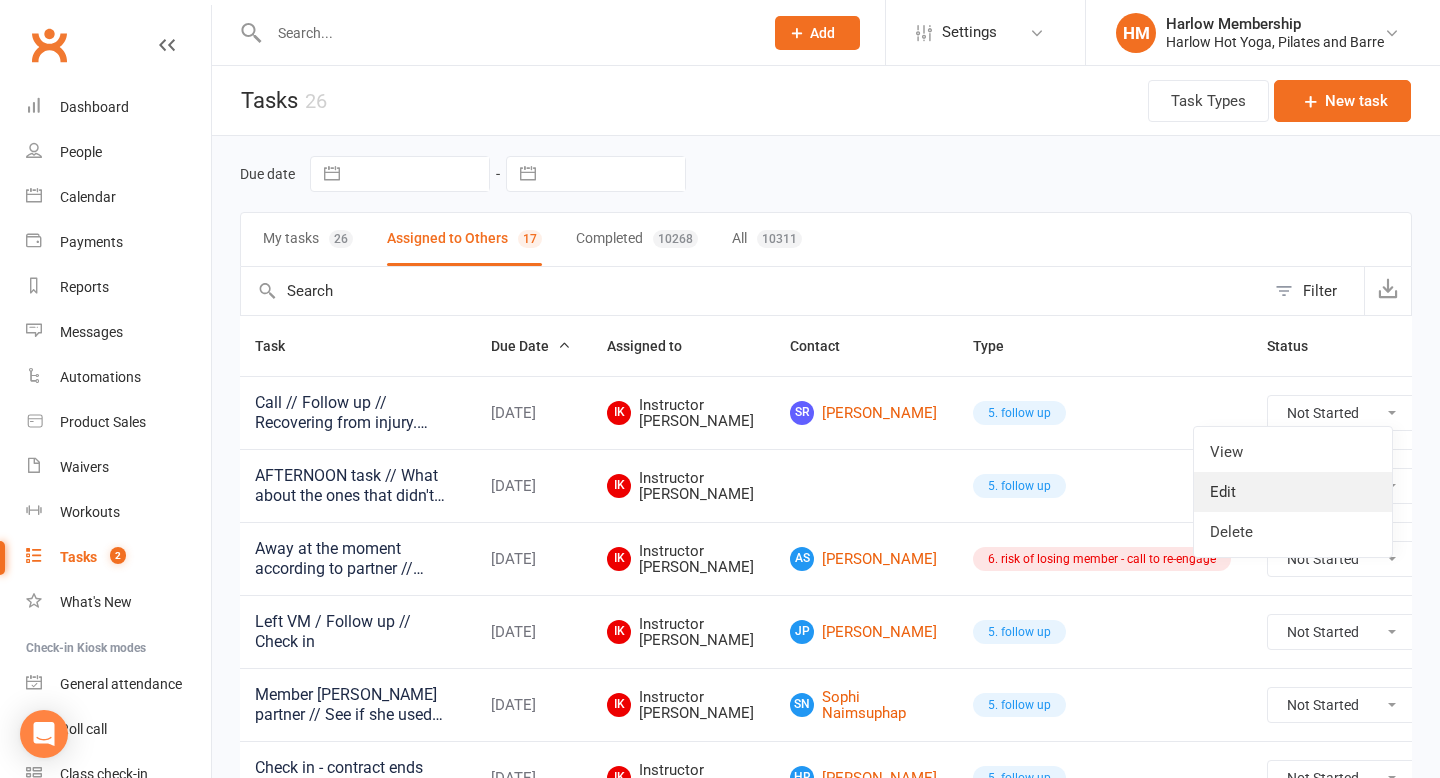 click on "Edit" at bounding box center (1293, 492) 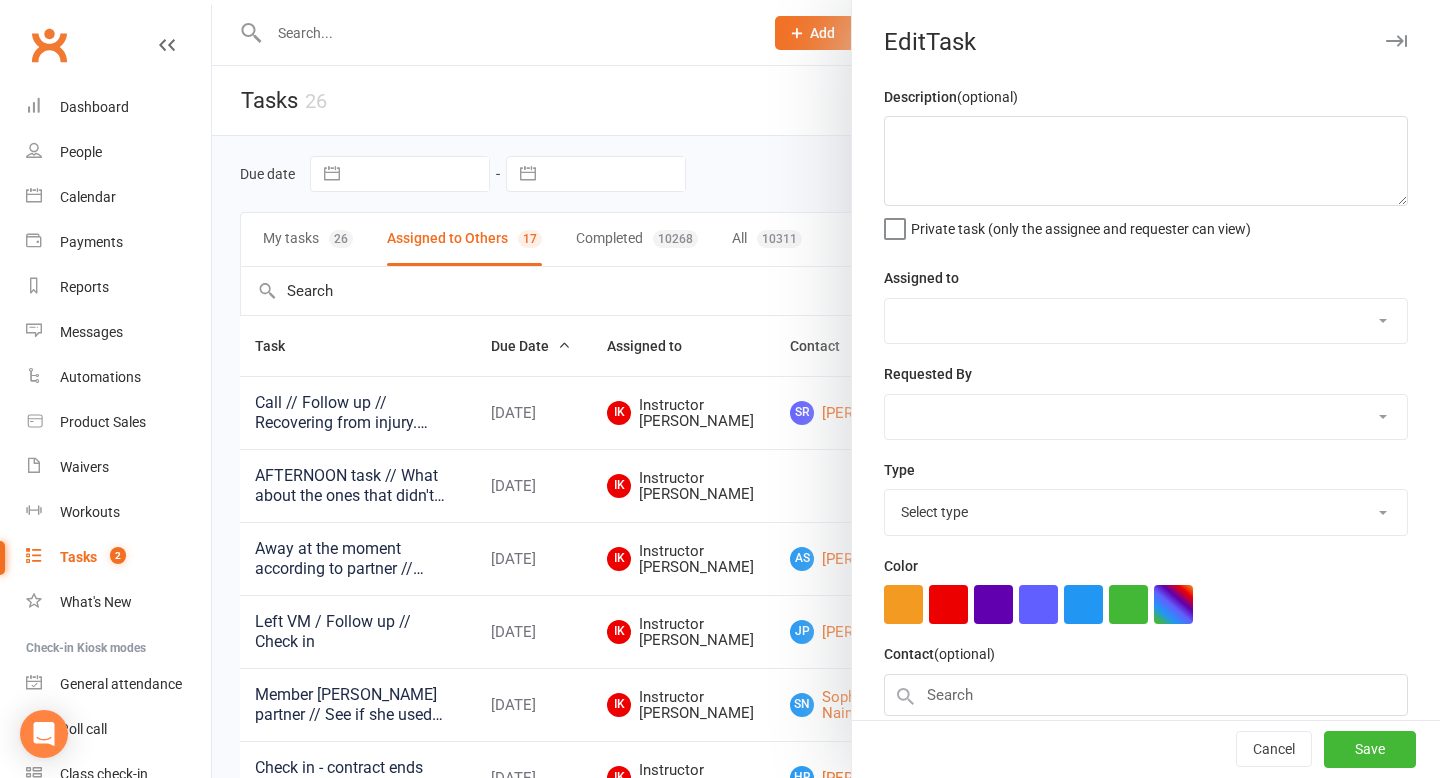 type on "Call // Follow up // Recovering from injury. Check in and honour the special class pack deal of 10 classes for $290 (plus 3 bonus classes). He never responded to any membership messages, so I got him when offering a class pack." 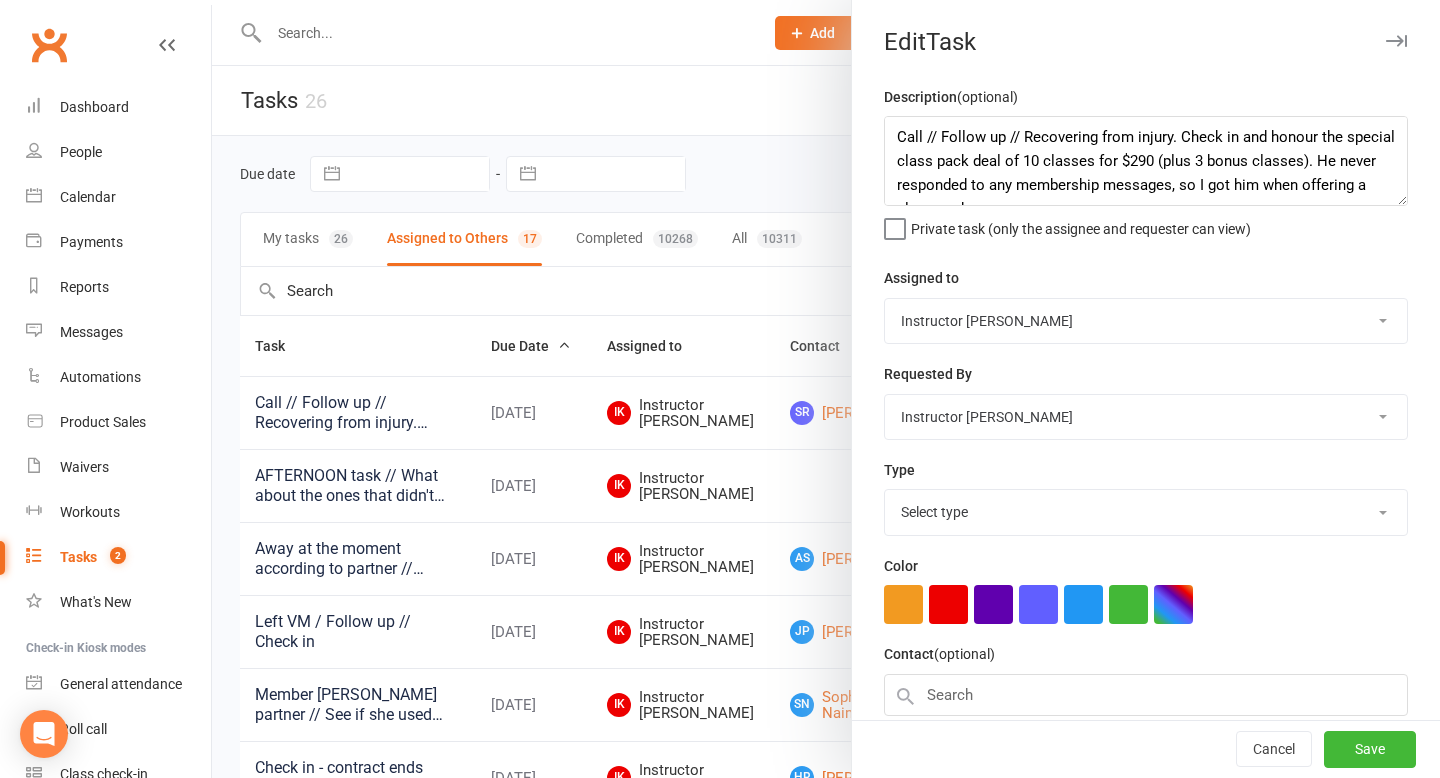select on "27606" 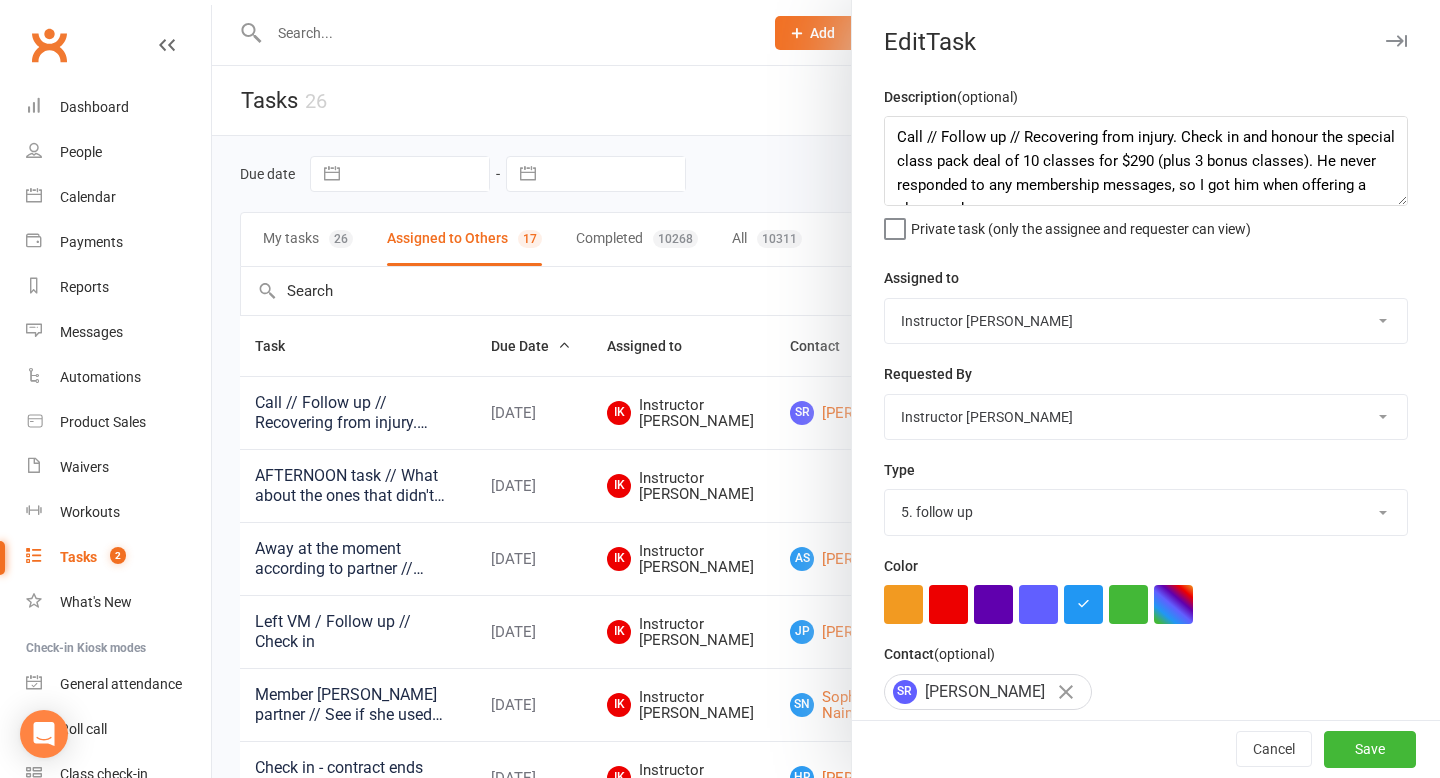 scroll, scrollTop: 93, scrollLeft: 0, axis: vertical 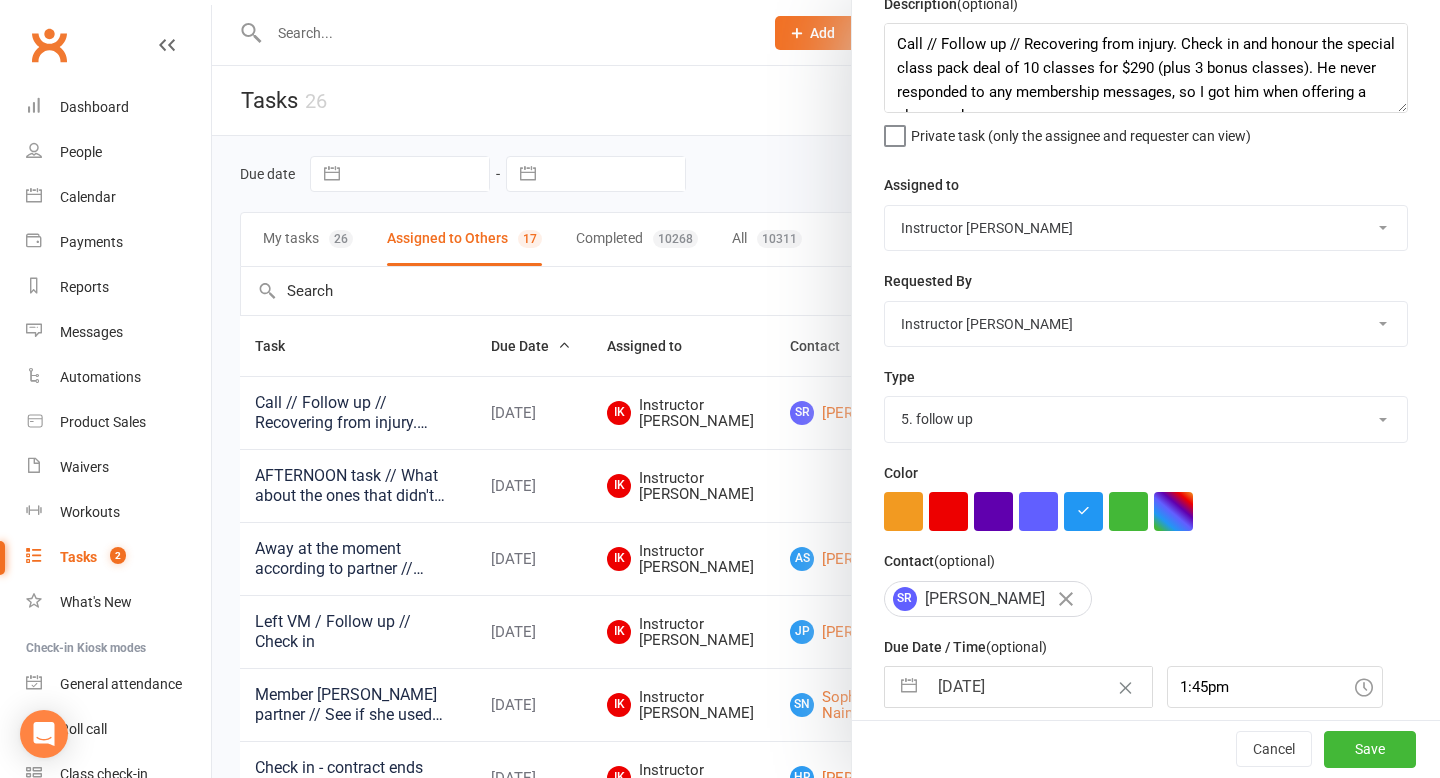 click on "Harlow Membership Instructor [US_STATE] Instructor [PERSON_NAME] Accounts [PERSON_NAME] Instructor [PERSON_NAME] Instructor [PERSON_NAME] Instructor [PERSON_NAME] Instructor Cat Instructor Tasmin Instructor [PERSON_NAME] Instructor [PERSON_NAME] Instructor [PERSON_NAME] Instructor [PERSON_NAME] Instructor [PERSON_NAME] Instructor Montanna Instructor [PERSON_NAME] [PERSON_NAME] Bec [PERSON_NAME]" at bounding box center [1146, 228] 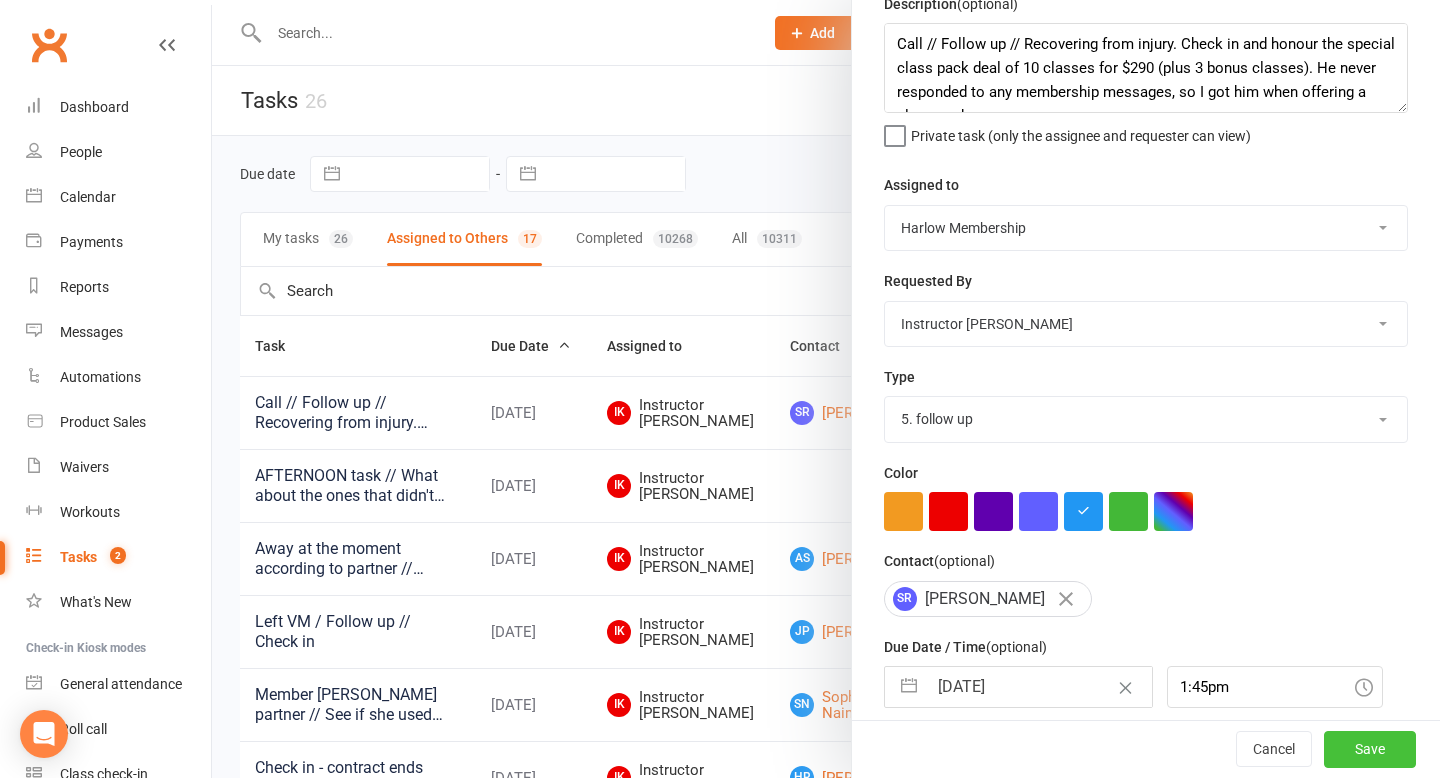 click on "Save" at bounding box center [1370, 750] 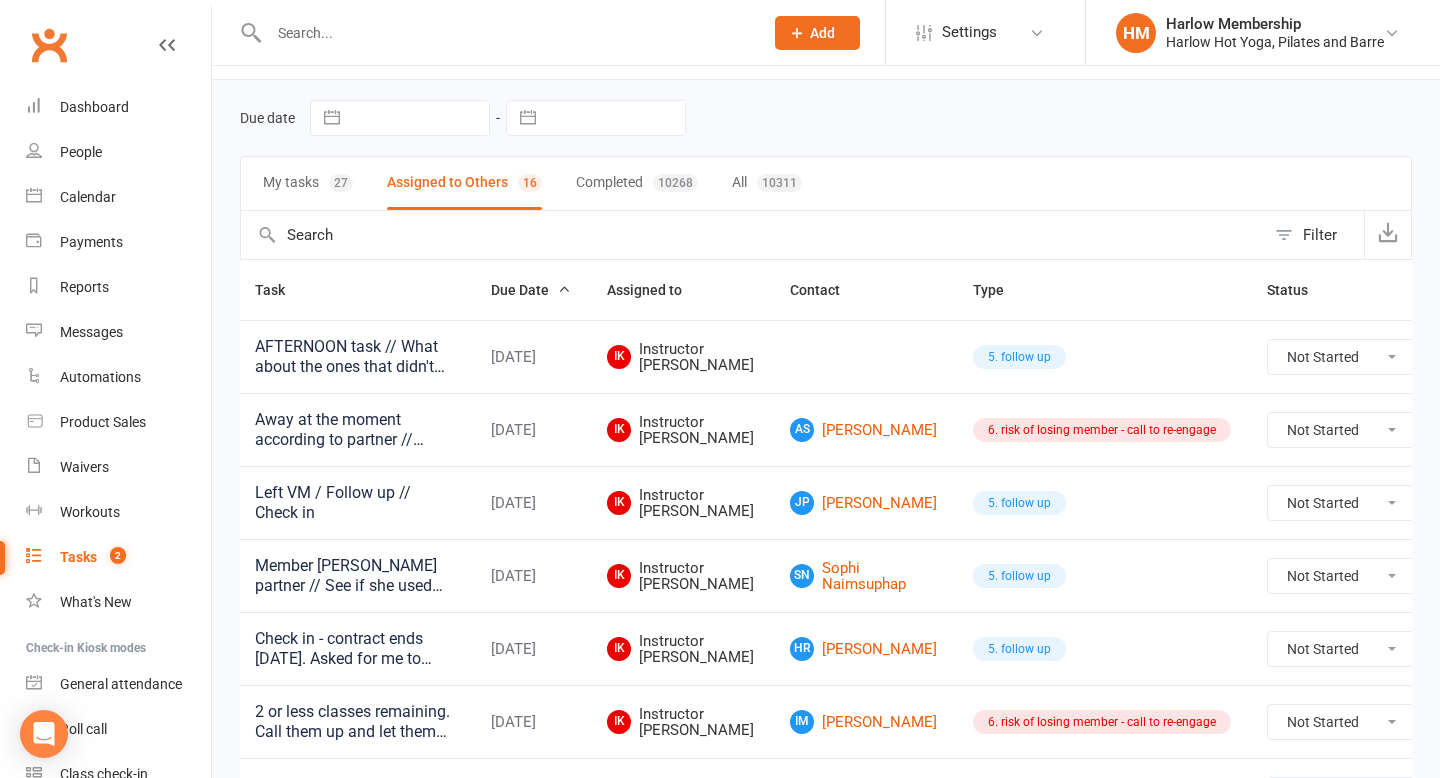 scroll, scrollTop: 58, scrollLeft: 0, axis: vertical 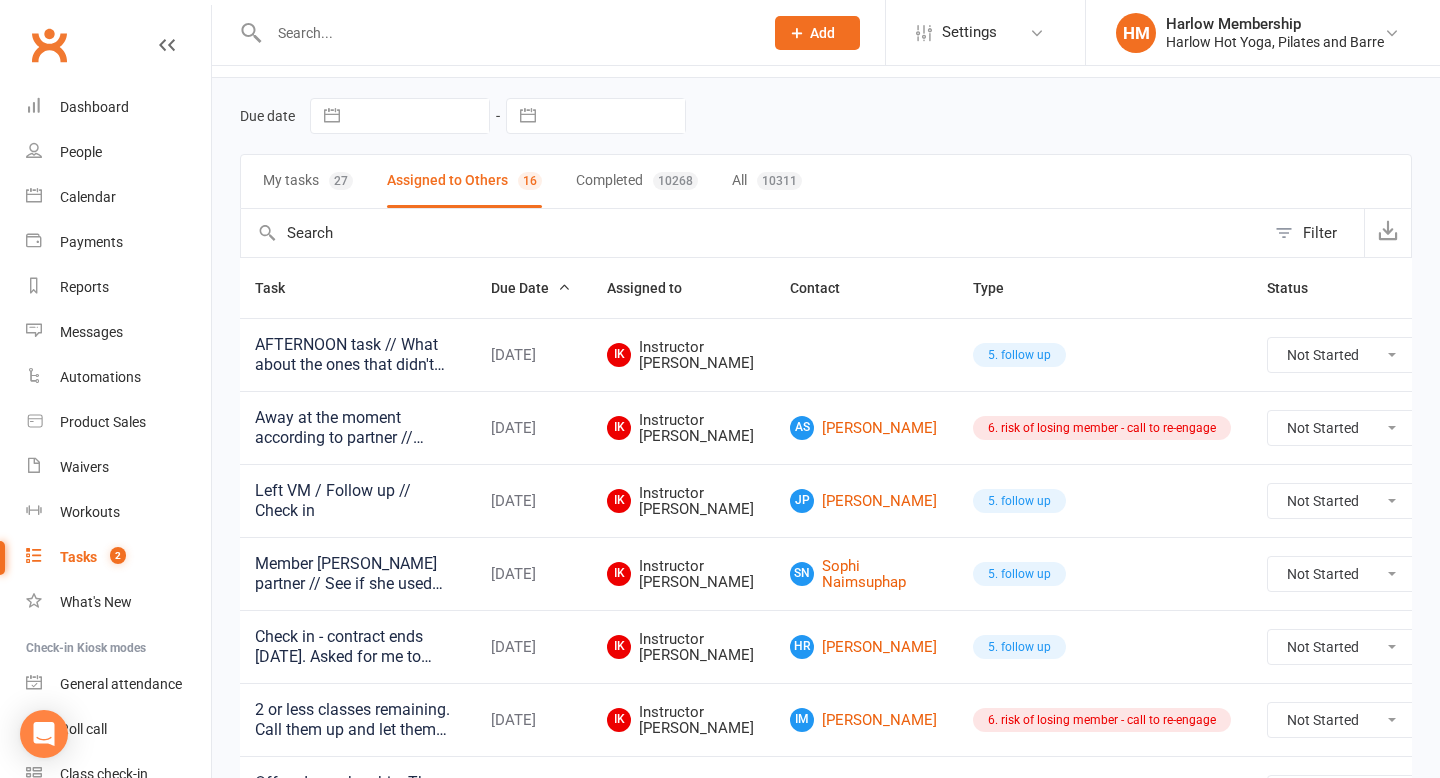 click at bounding box center [1465, 355] 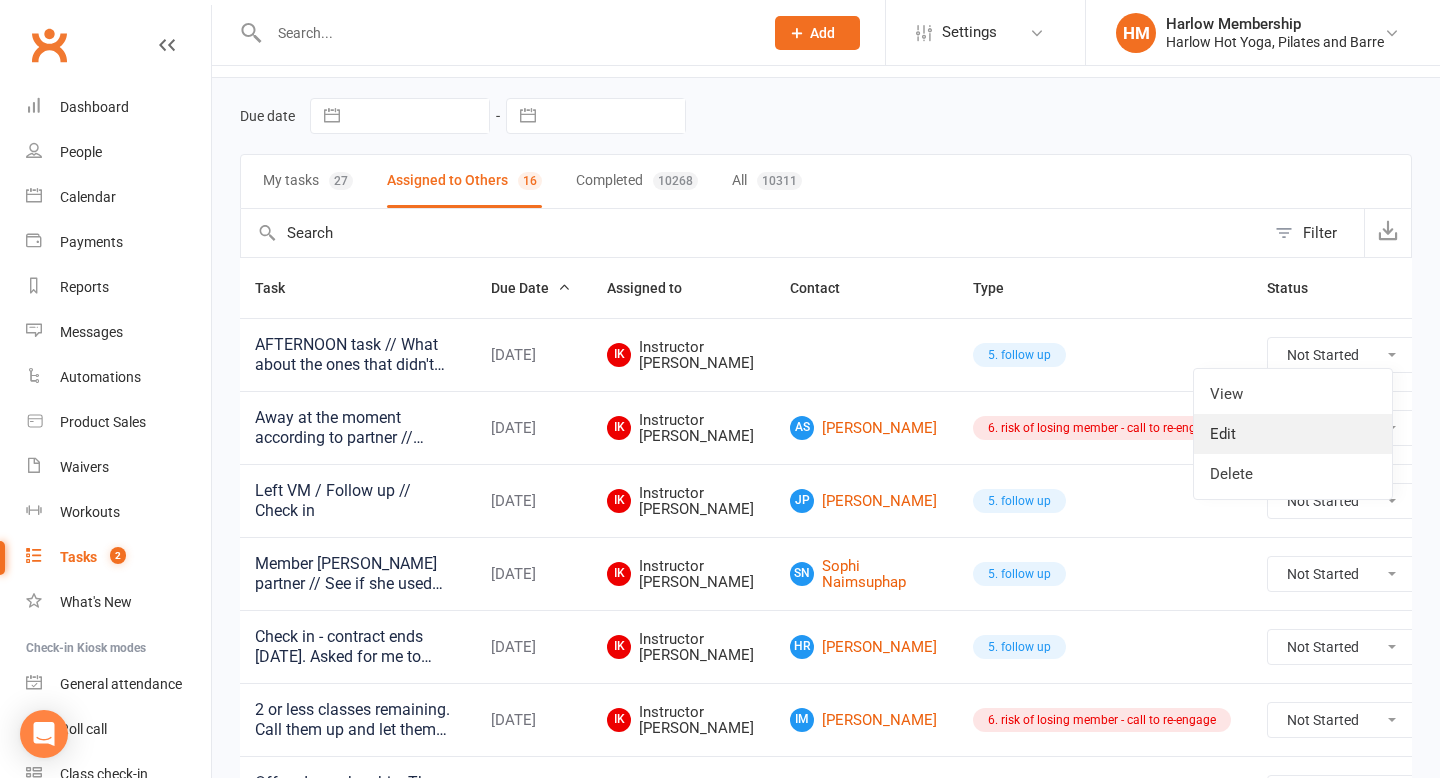 click on "Edit" at bounding box center (1293, 434) 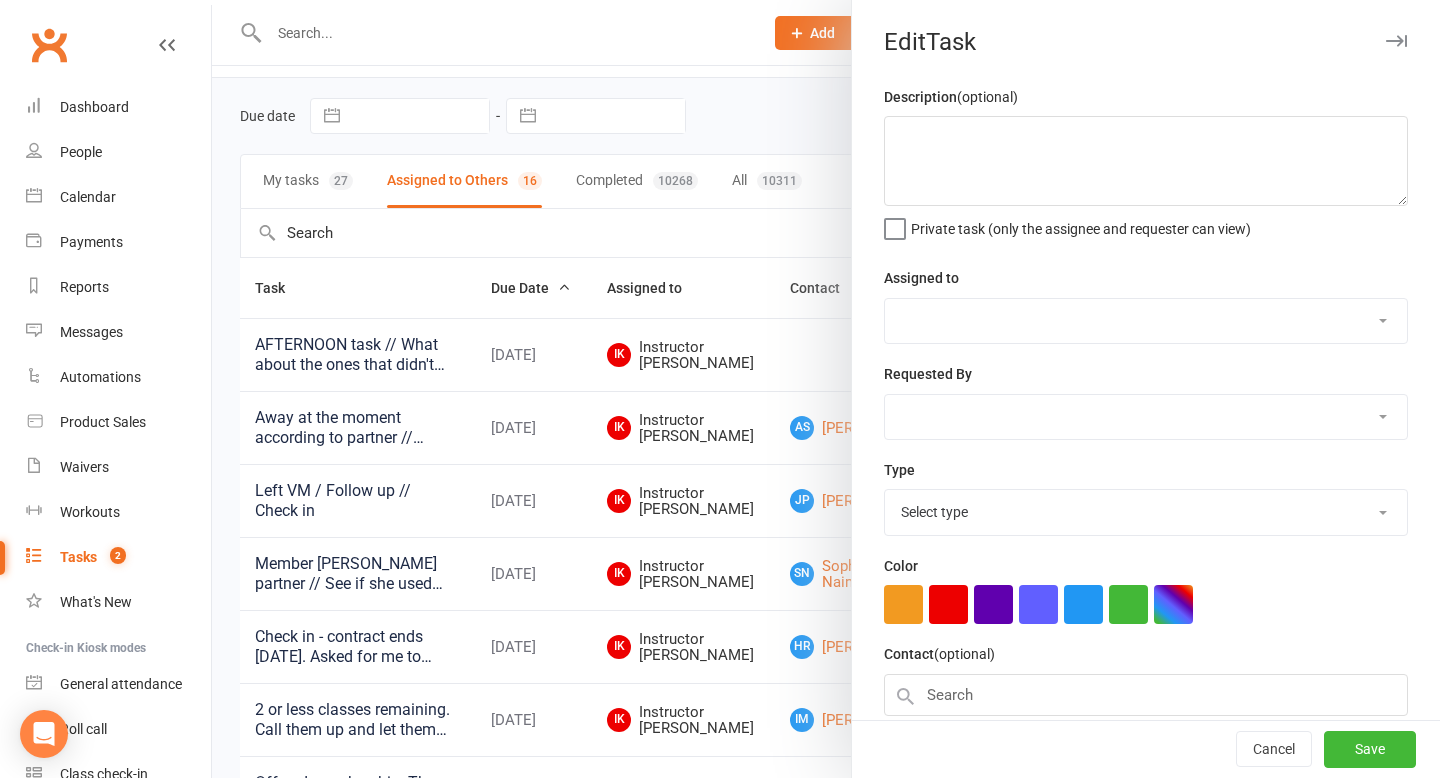 type on "AFTERNOON task // What about the ones that didn't attend. Maybe give them a call at 6:30 PM during [PERSON_NAME]'s class. // Check IDY attendees [URL][DOMAIN_NAME]
See if the  (non members) took up the comp intro pass. if not, give them a text checking in saying how special it was to have them and if they're keen to come back for more classes :)" 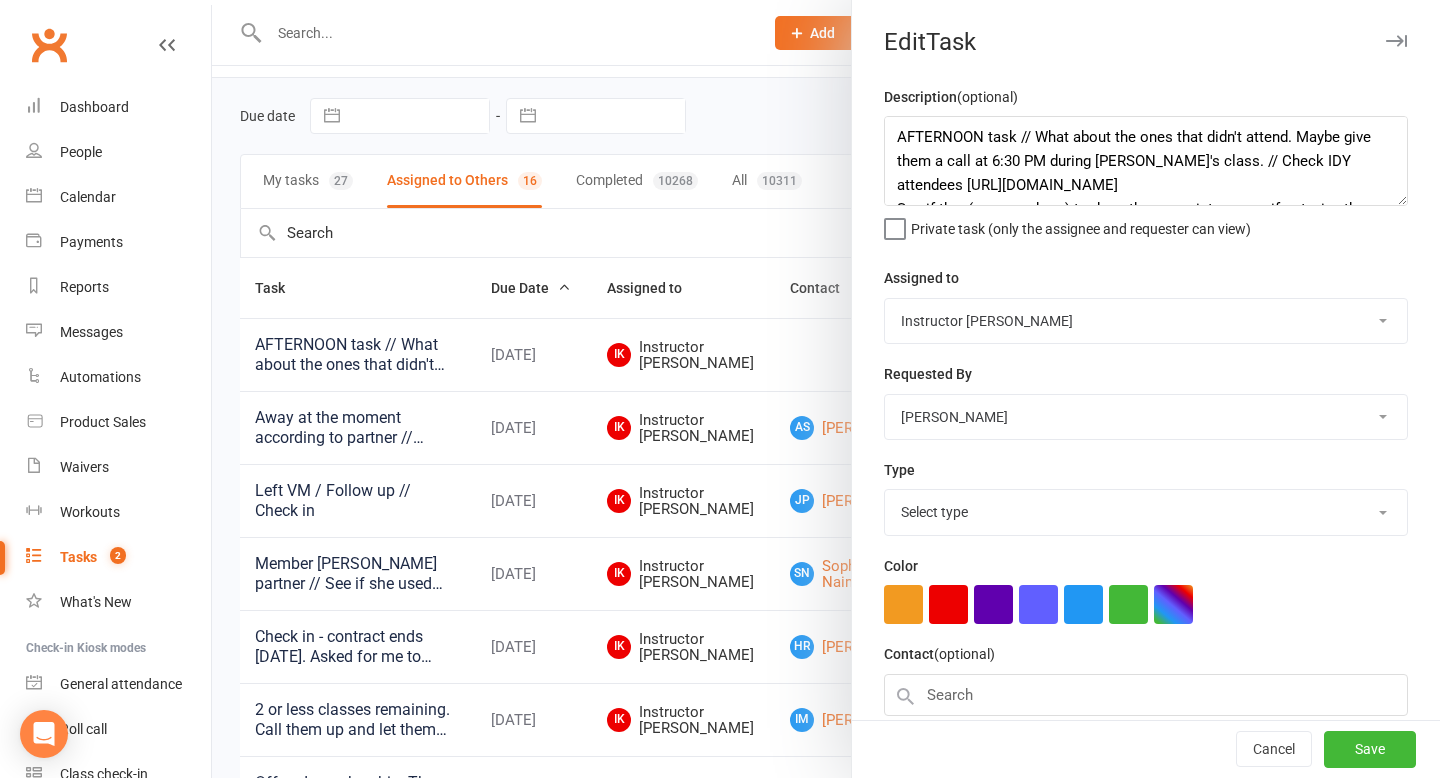 select on "27606" 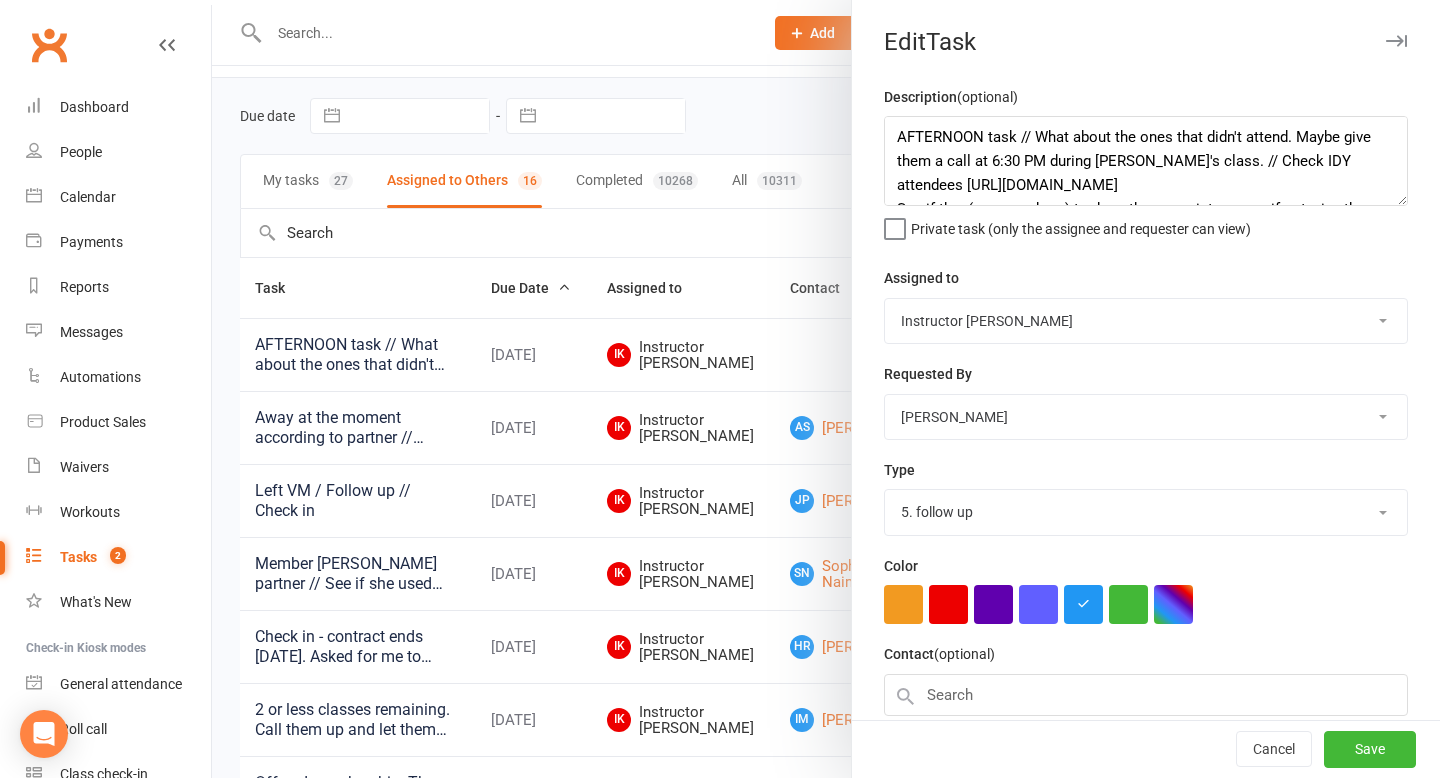 click on "Harlow Membership Instructor [US_STATE] Instructor [PERSON_NAME] Accounts [PERSON_NAME] Instructor [PERSON_NAME] Instructor [PERSON_NAME] Instructor [PERSON_NAME] Instructor Cat Instructor Tasmin Instructor [PERSON_NAME] Instructor [PERSON_NAME] Instructor [PERSON_NAME] Instructor [PERSON_NAME] Instructor [PERSON_NAME] Instructor Montanna Instructor [PERSON_NAME] [PERSON_NAME] Bec [PERSON_NAME]" at bounding box center [1146, 321] 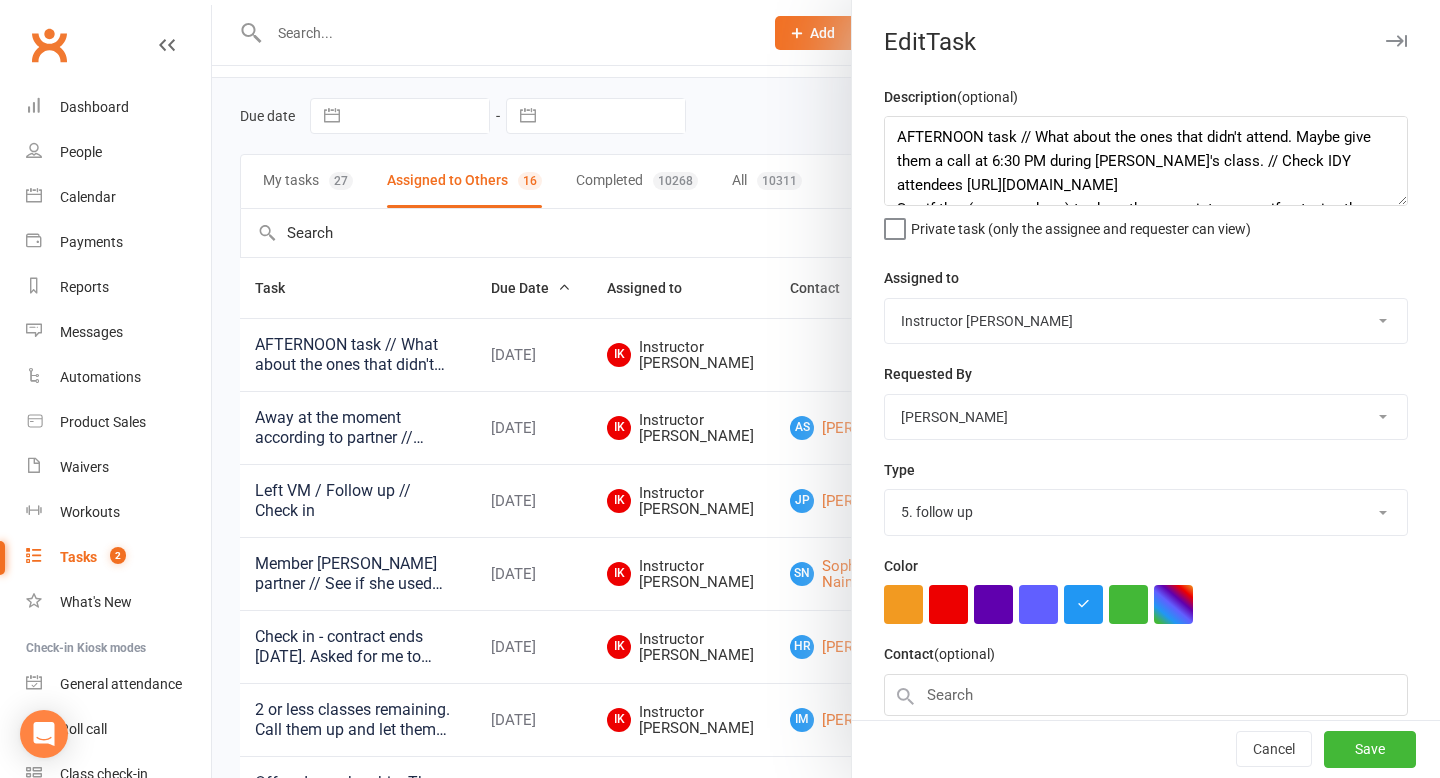 select on "47368" 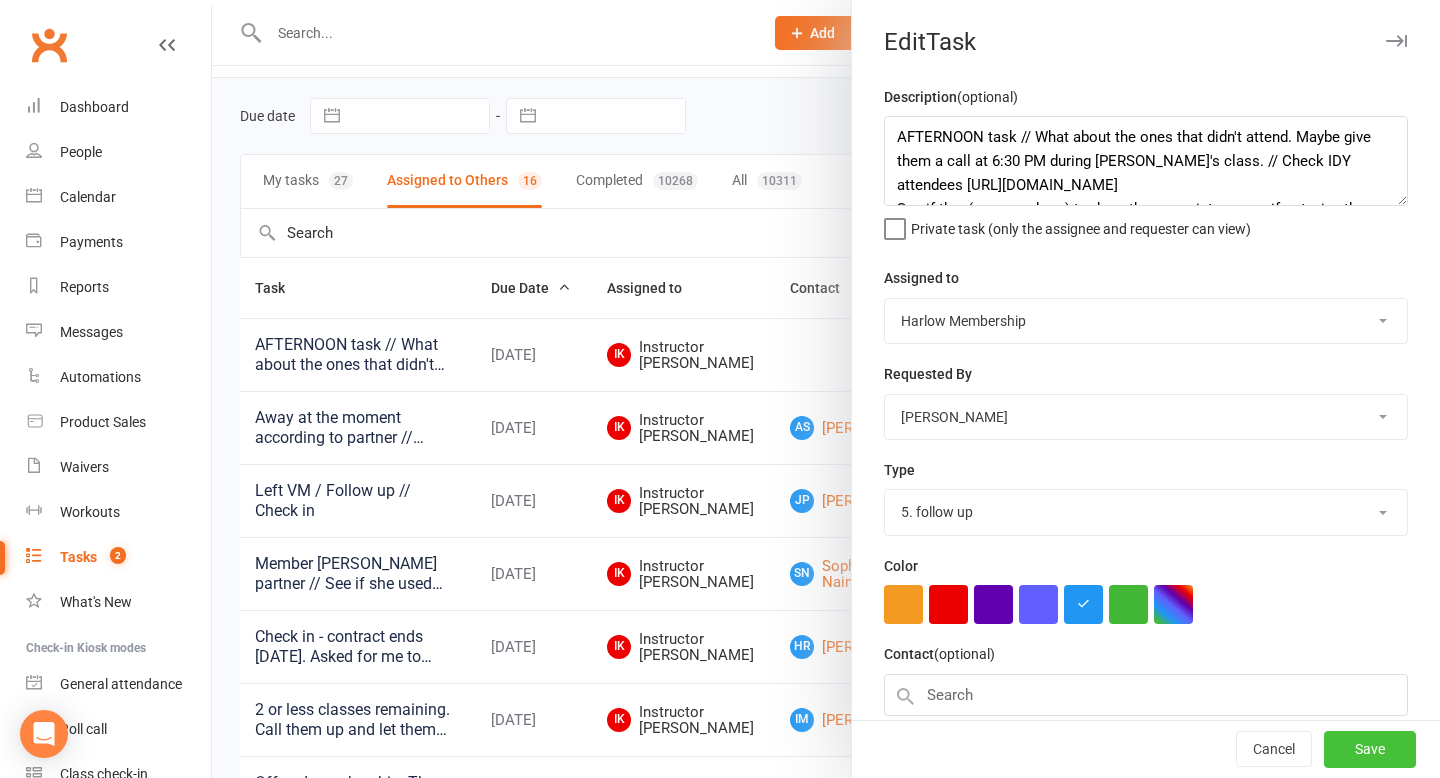 click on "Save" at bounding box center (1370, 750) 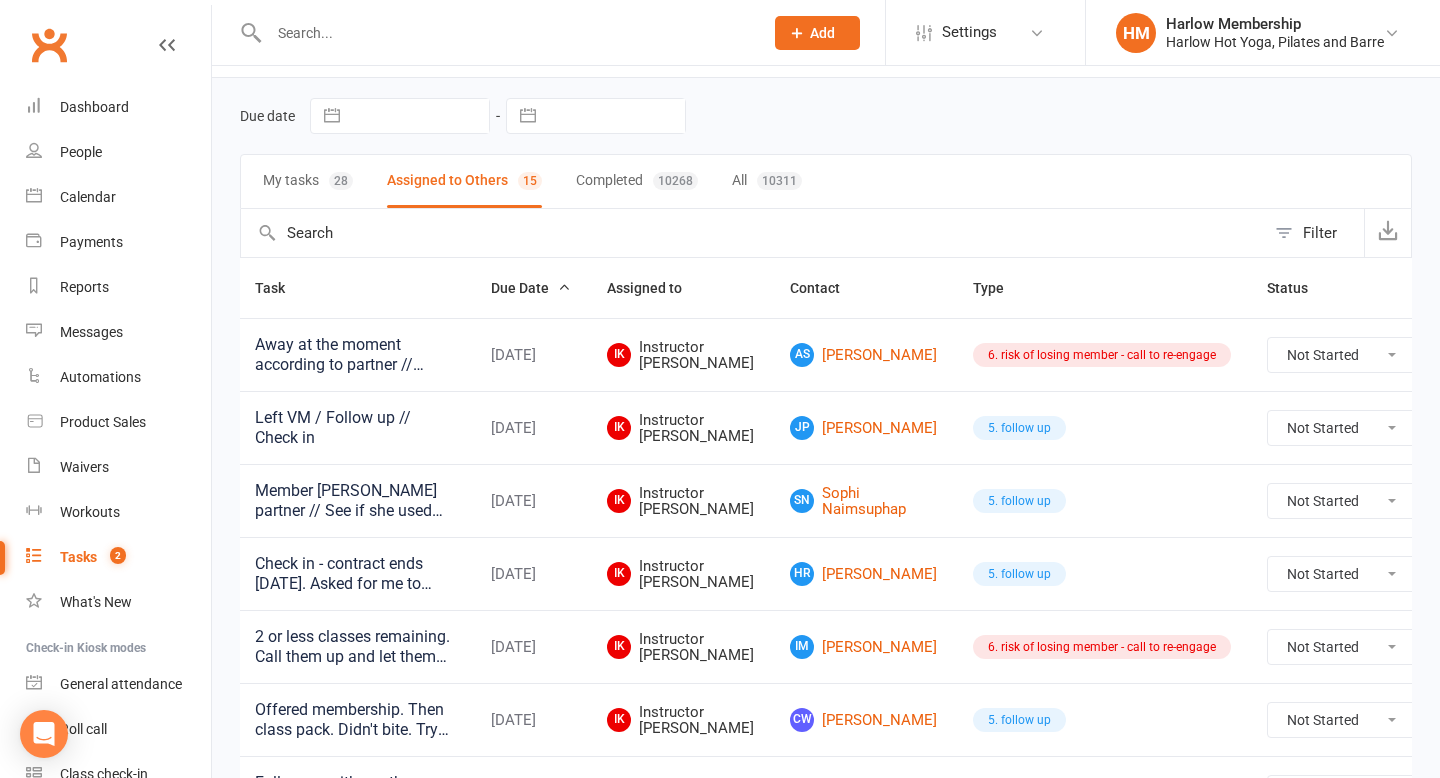 click at bounding box center (1465, 355) 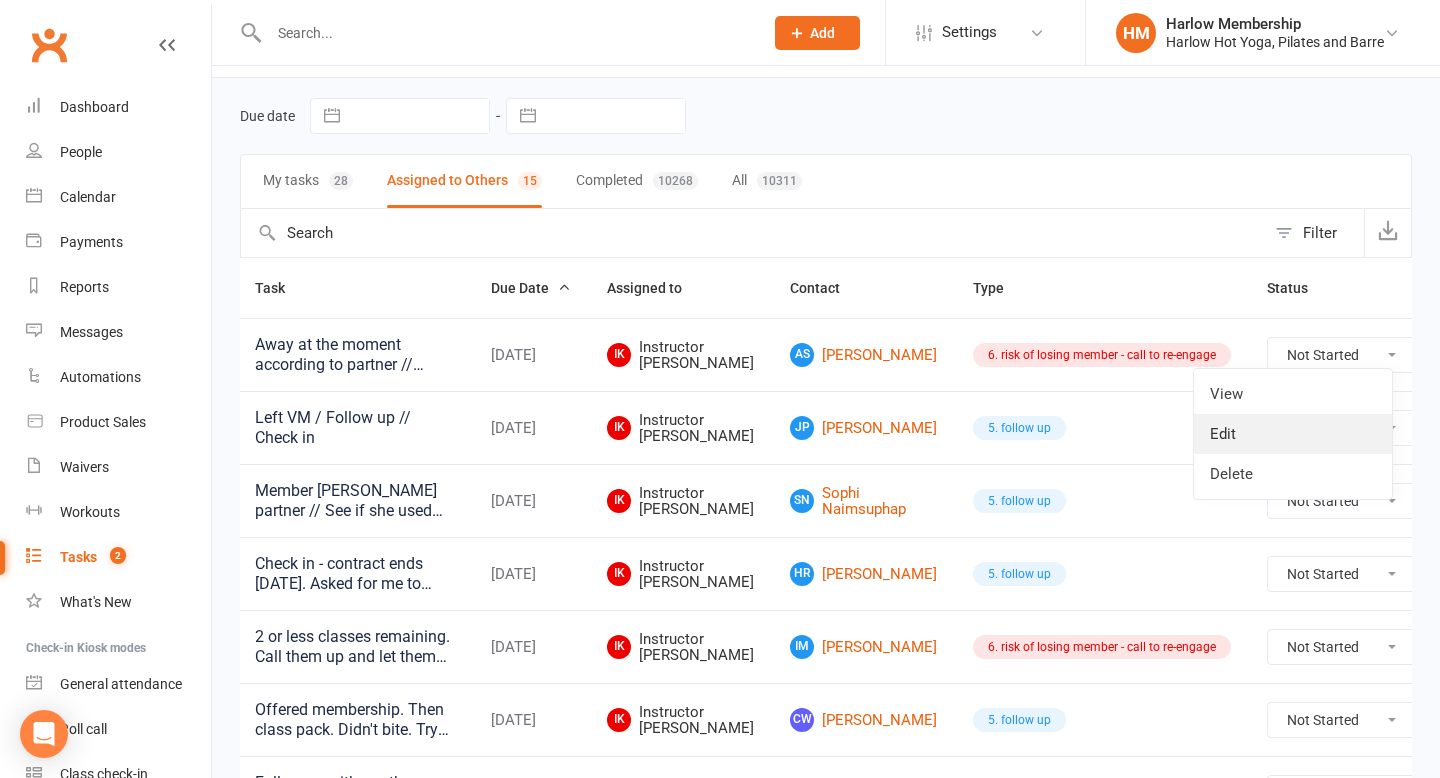 click on "Edit" at bounding box center [1293, 434] 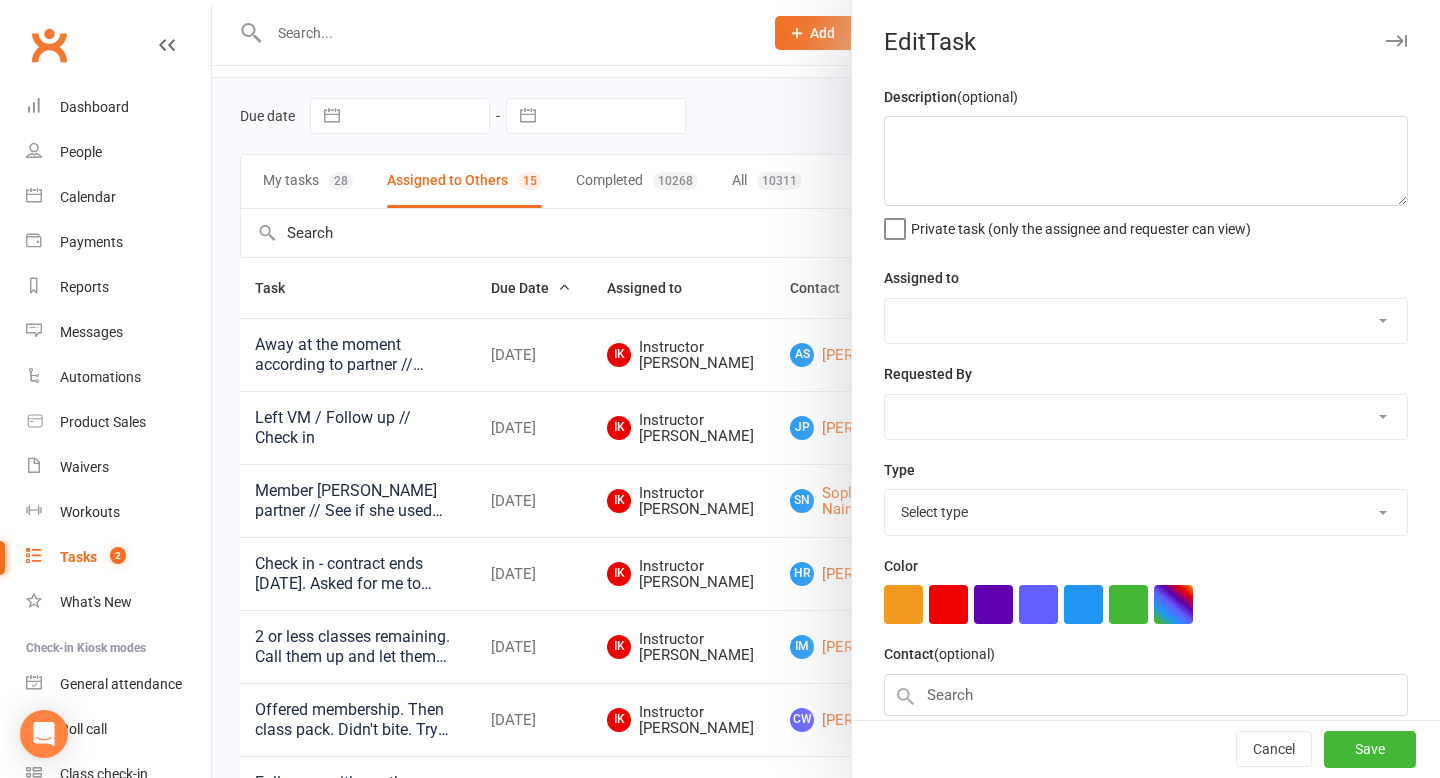 type on "Away at the moment according to partner // Follow up // 2 or less classes remaining. Call them up and let them know they are near the end of their pack. Say it's good timing because we are doing a special (10 class pass + 3 bonus classes for $290) and send them this link with a 48 hour deadline - [URL][DOMAIN_NAME]" 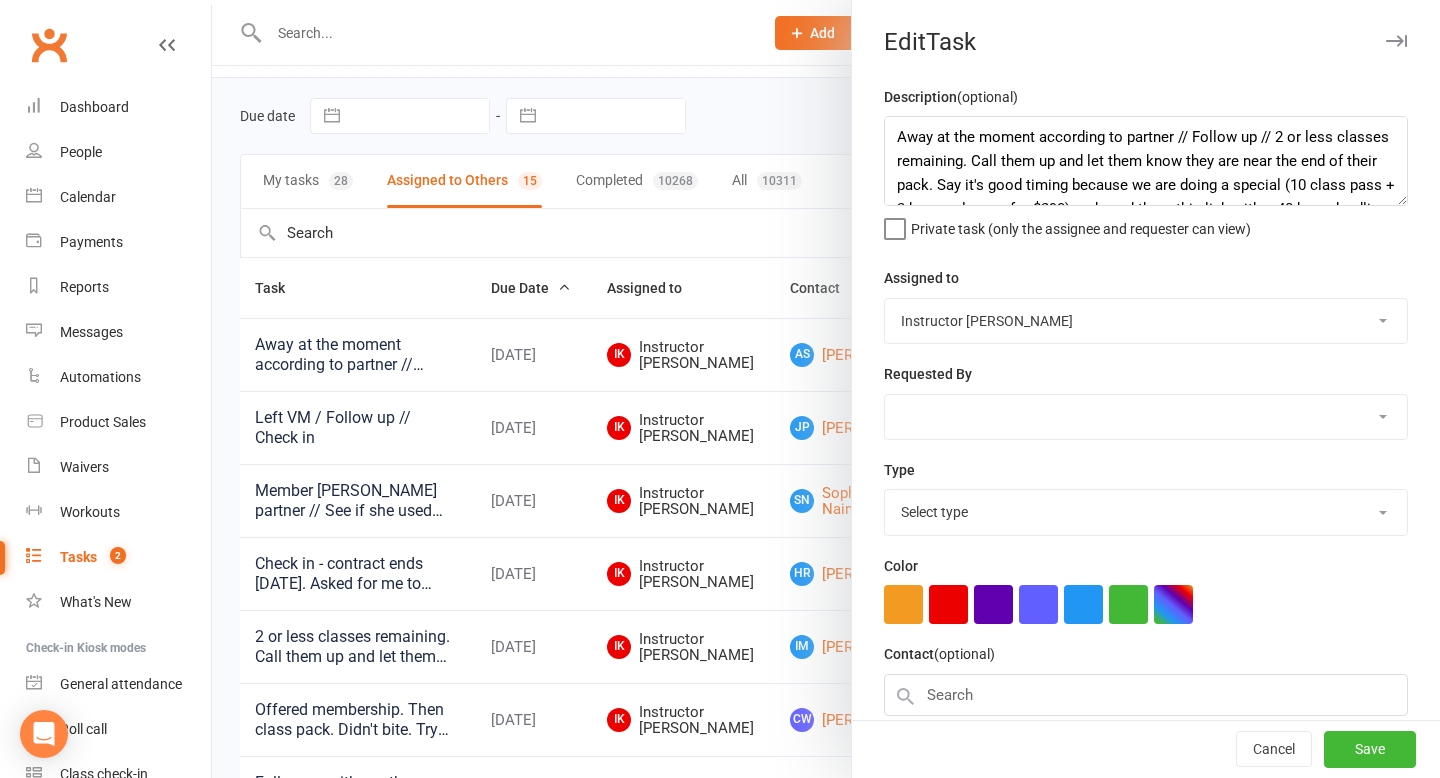 select on "27452" 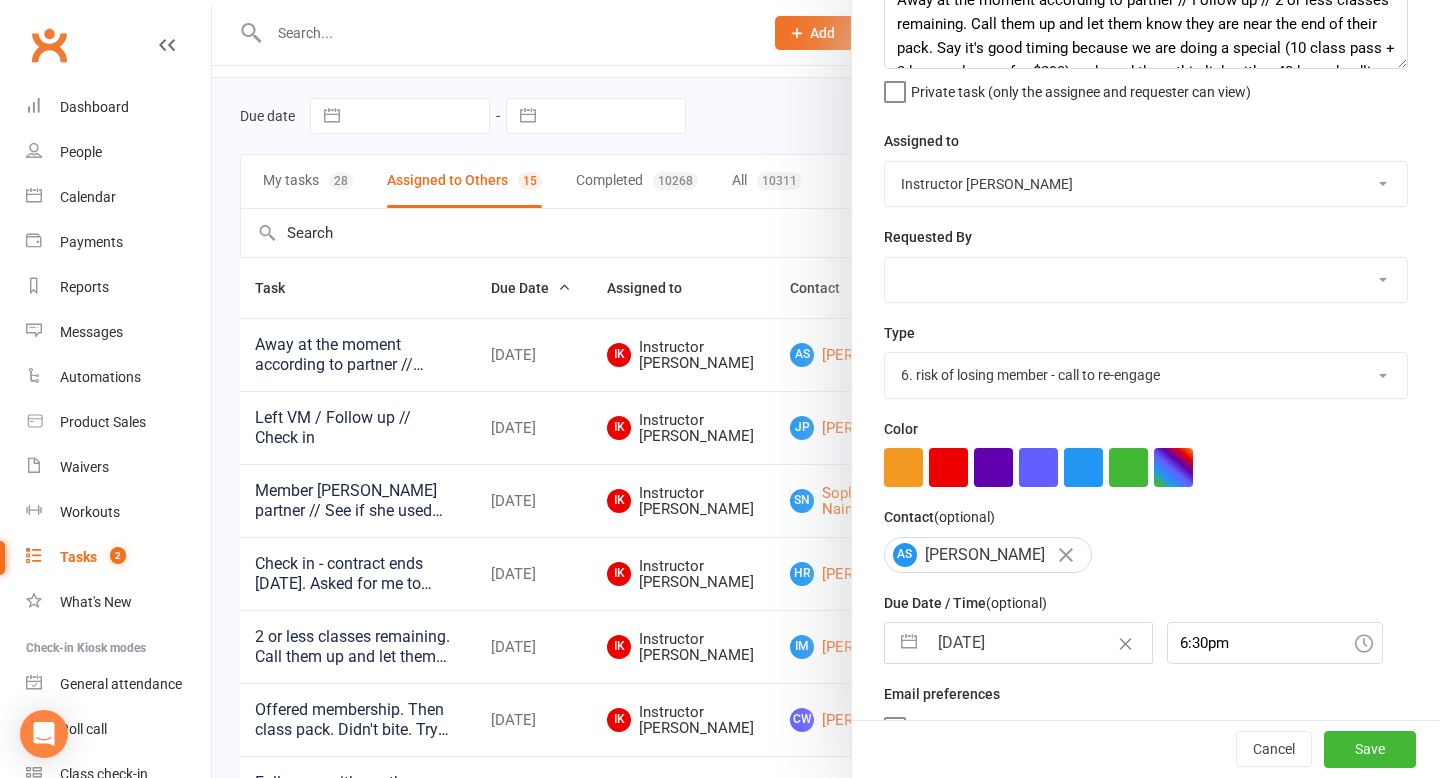 scroll, scrollTop: 136, scrollLeft: 0, axis: vertical 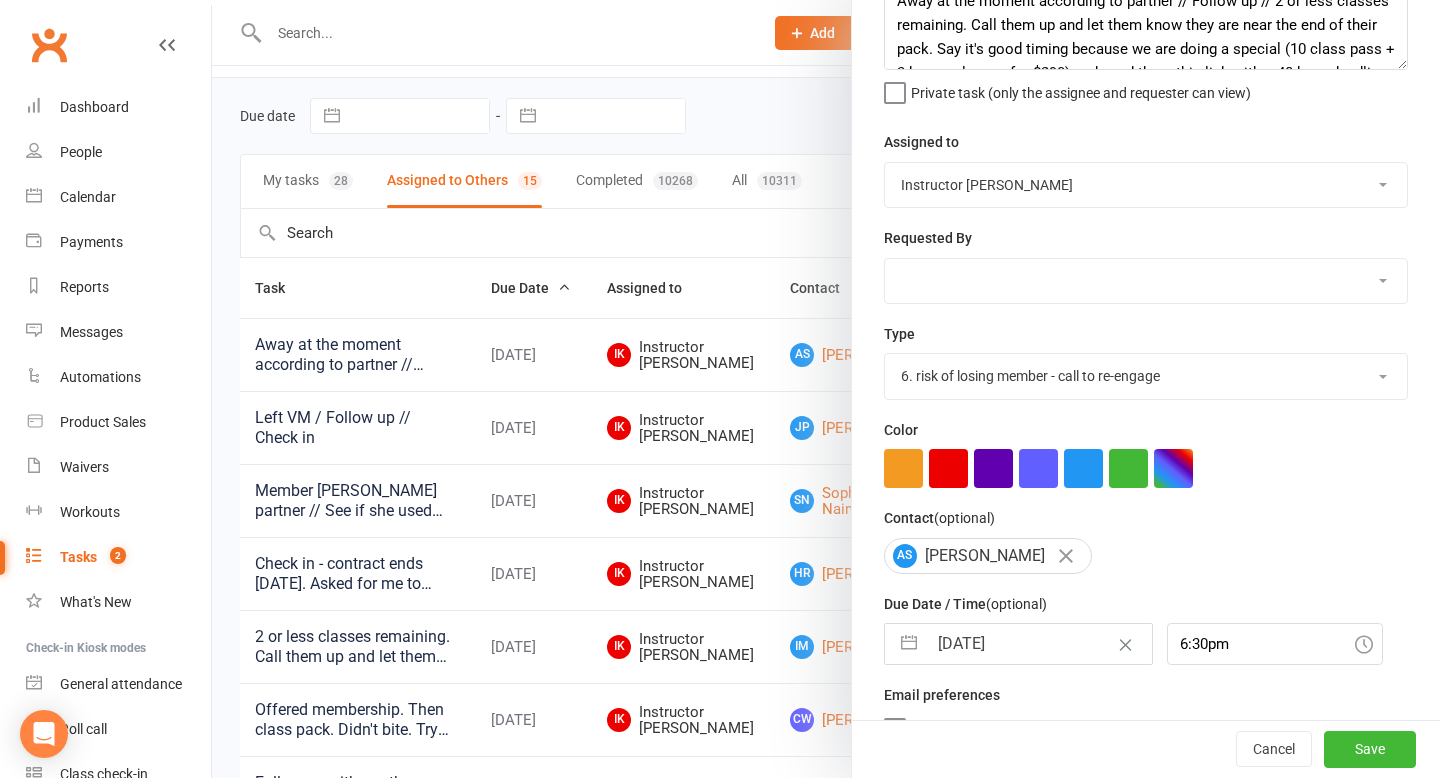 click on "Harlow Membership Instructor [US_STATE] Instructor [PERSON_NAME] Accounts [PERSON_NAME] Instructor [PERSON_NAME] Instructor [PERSON_NAME] Instructor [PERSON_NAME] Instructor Cat Instructor Tasmin Instructor [PERSON_NAME] Instructor [PERSON_NAME] Instructor [PERSON_NAME] Instructor [PERSON_NAME] Instructor [PERSON_NAME] Instructor Montanna Instructor [PERSON_NAME] [PERSON_NAME] Bec [PERSON_NAME]" at bounding box center [1146, 185] 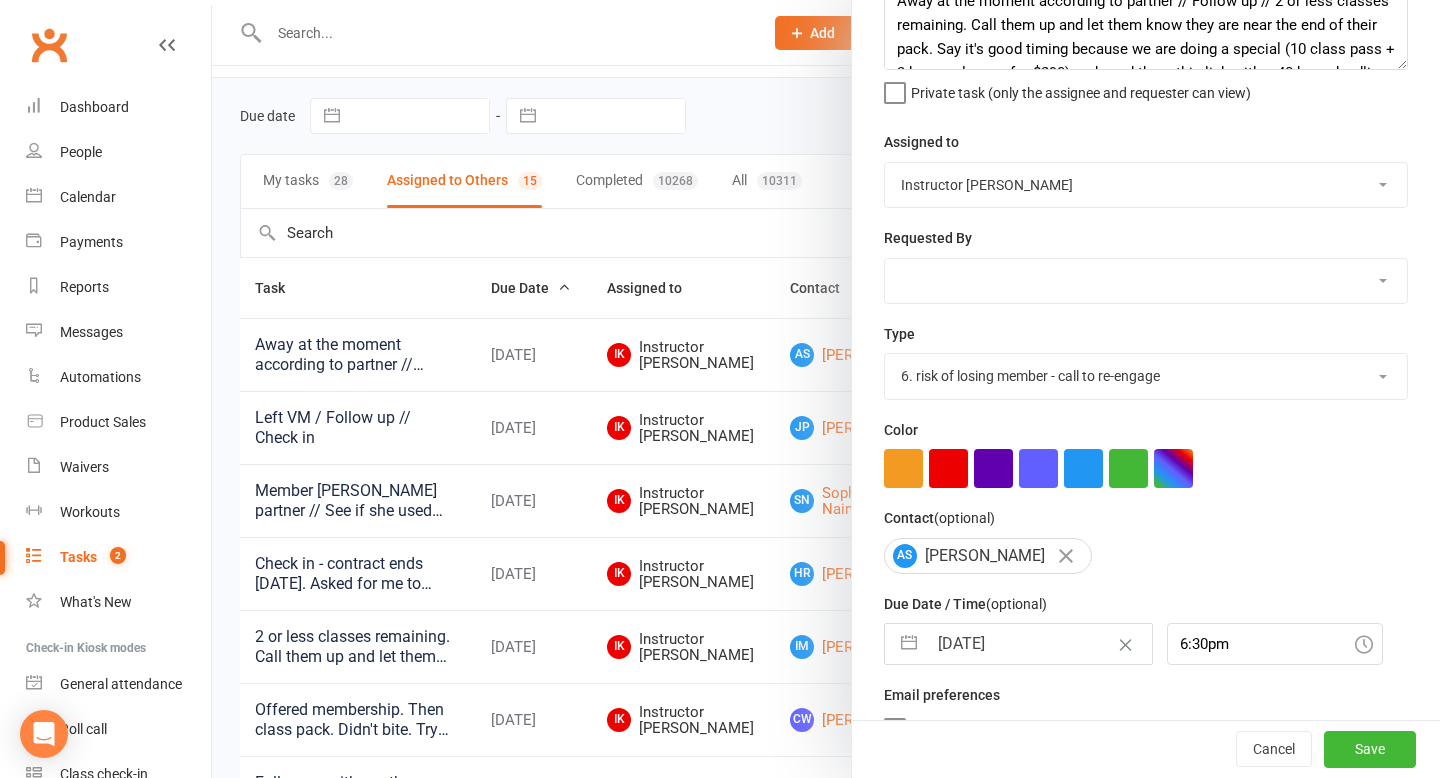select on "47368" 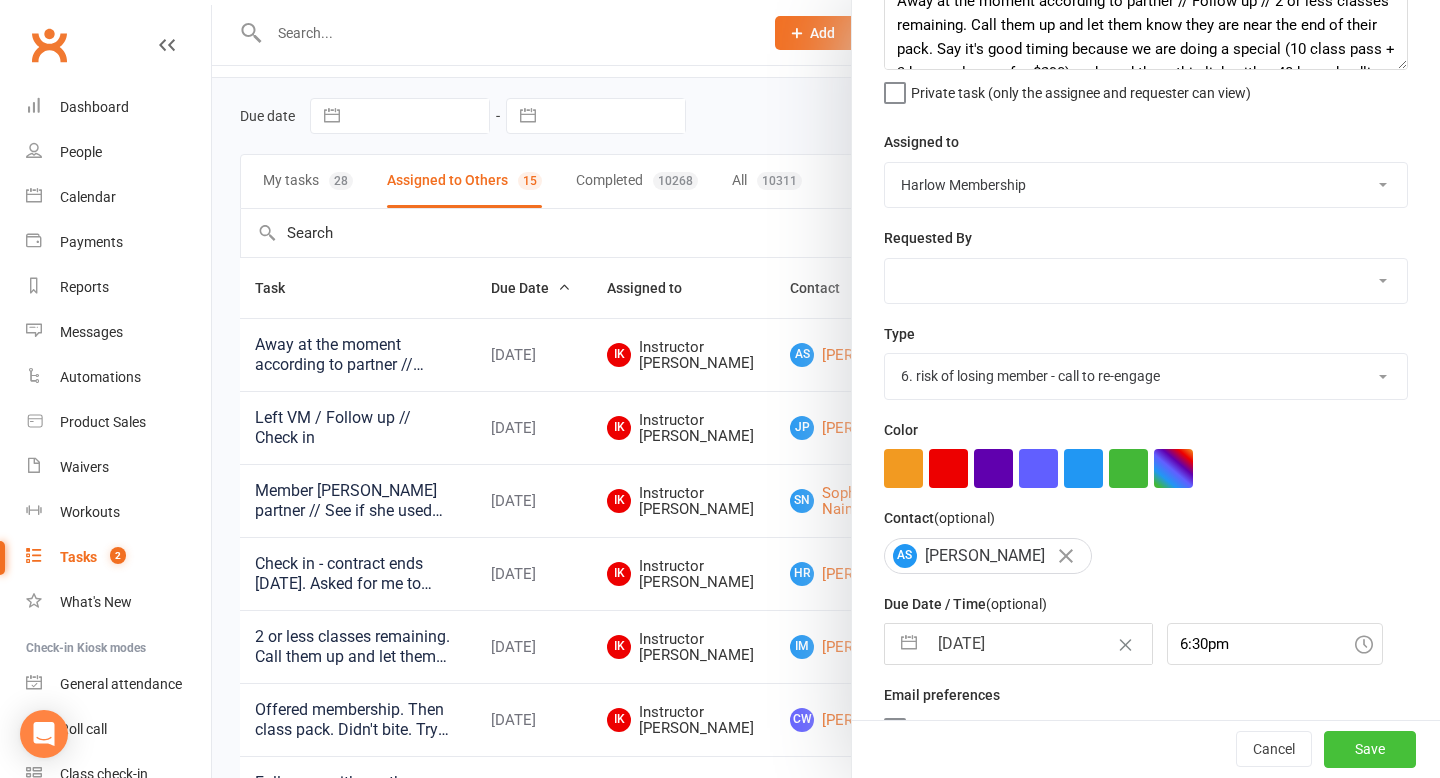 click on "Save" at bounding box center (1370, 750) 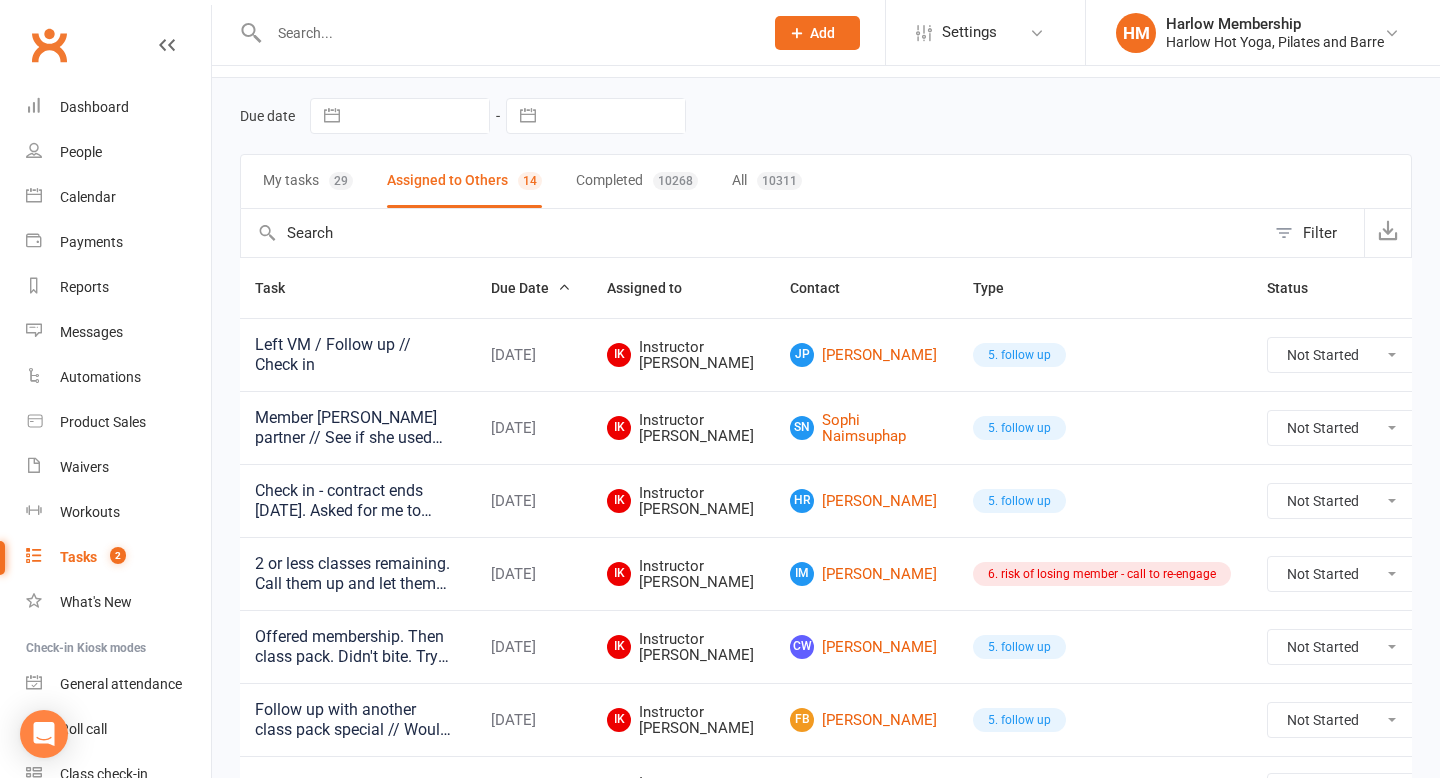 scroll, scrollTop: 0, scrollLeft: 0, axis: both 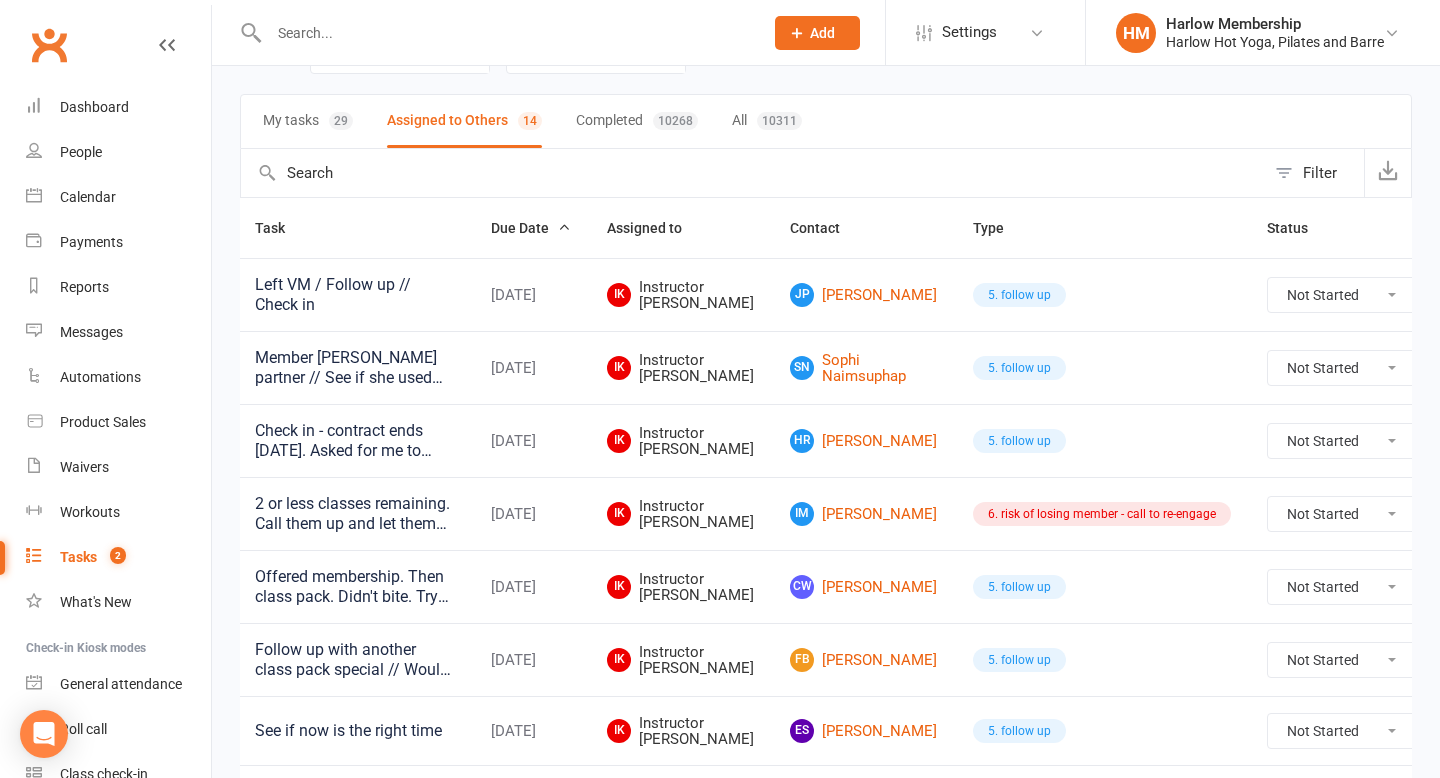 click at bounding box center (1465, 295) 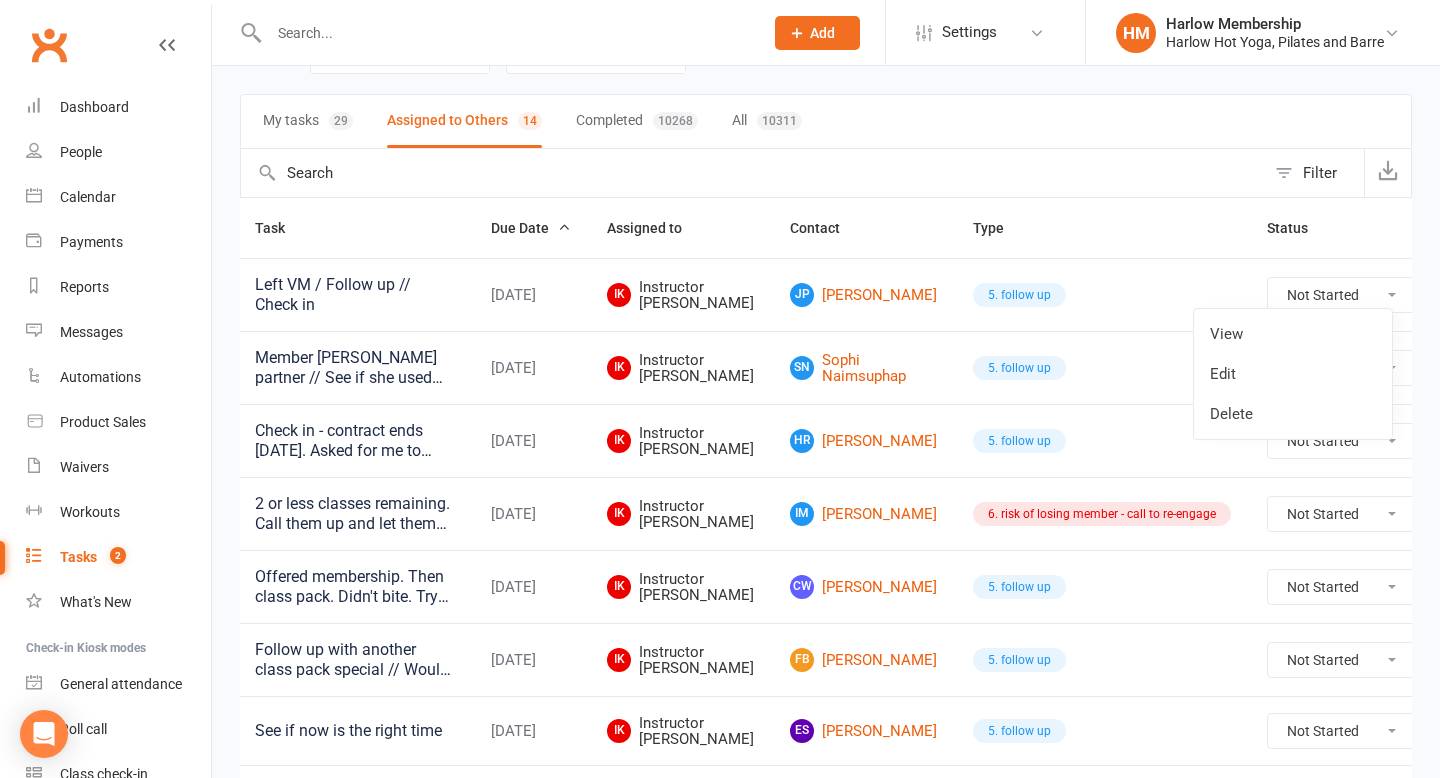 click on "Edit" at bounding box center [1293, 374] 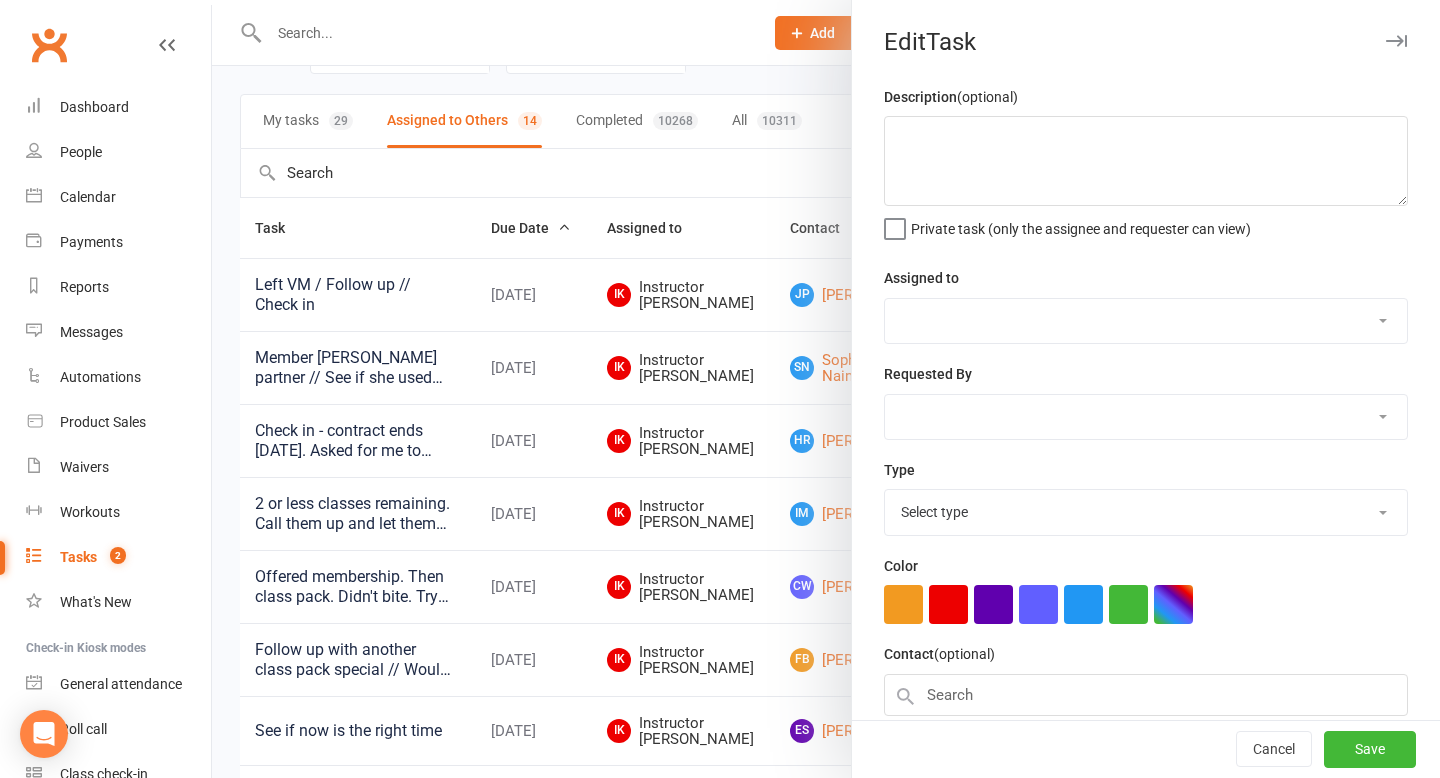 type on "Left VM / Follow up // Check in" 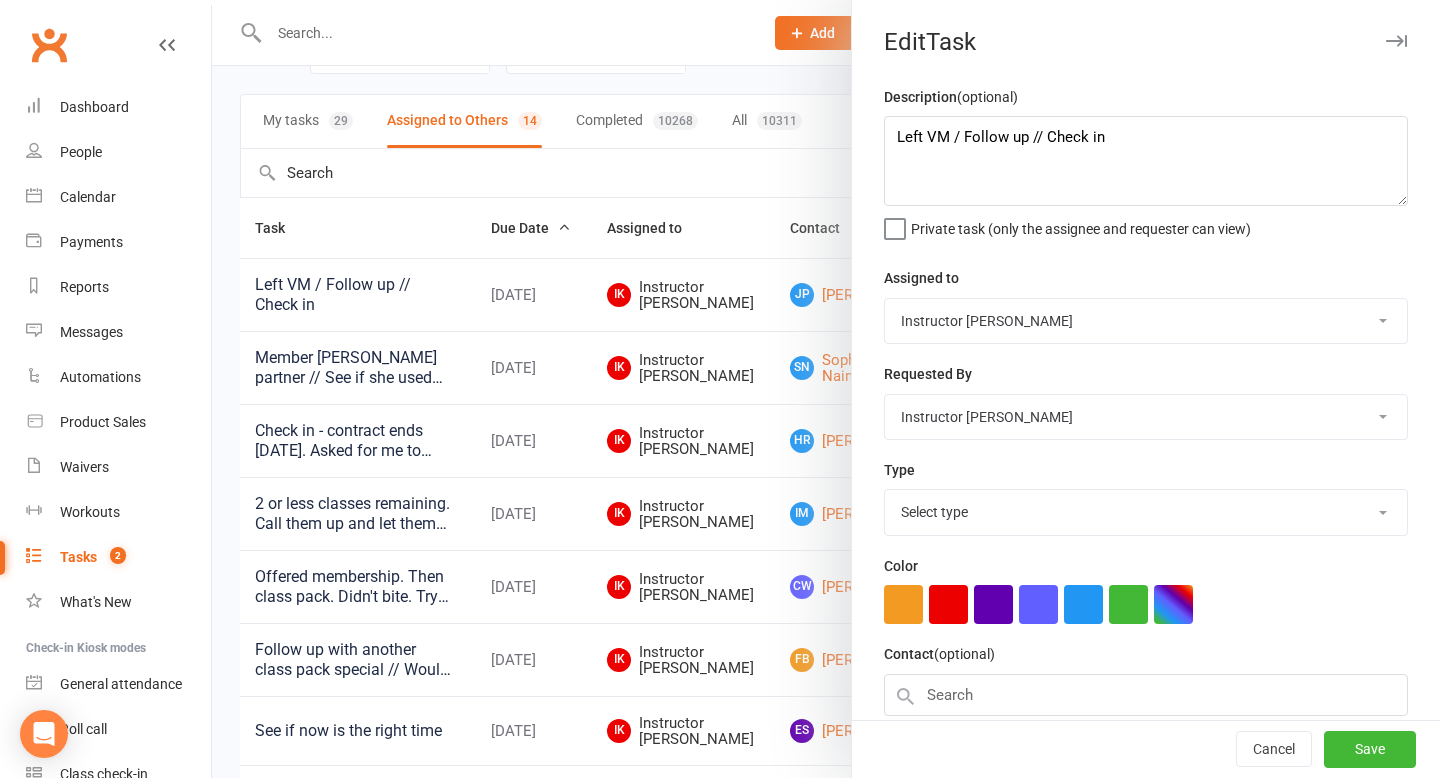 select on "27606" 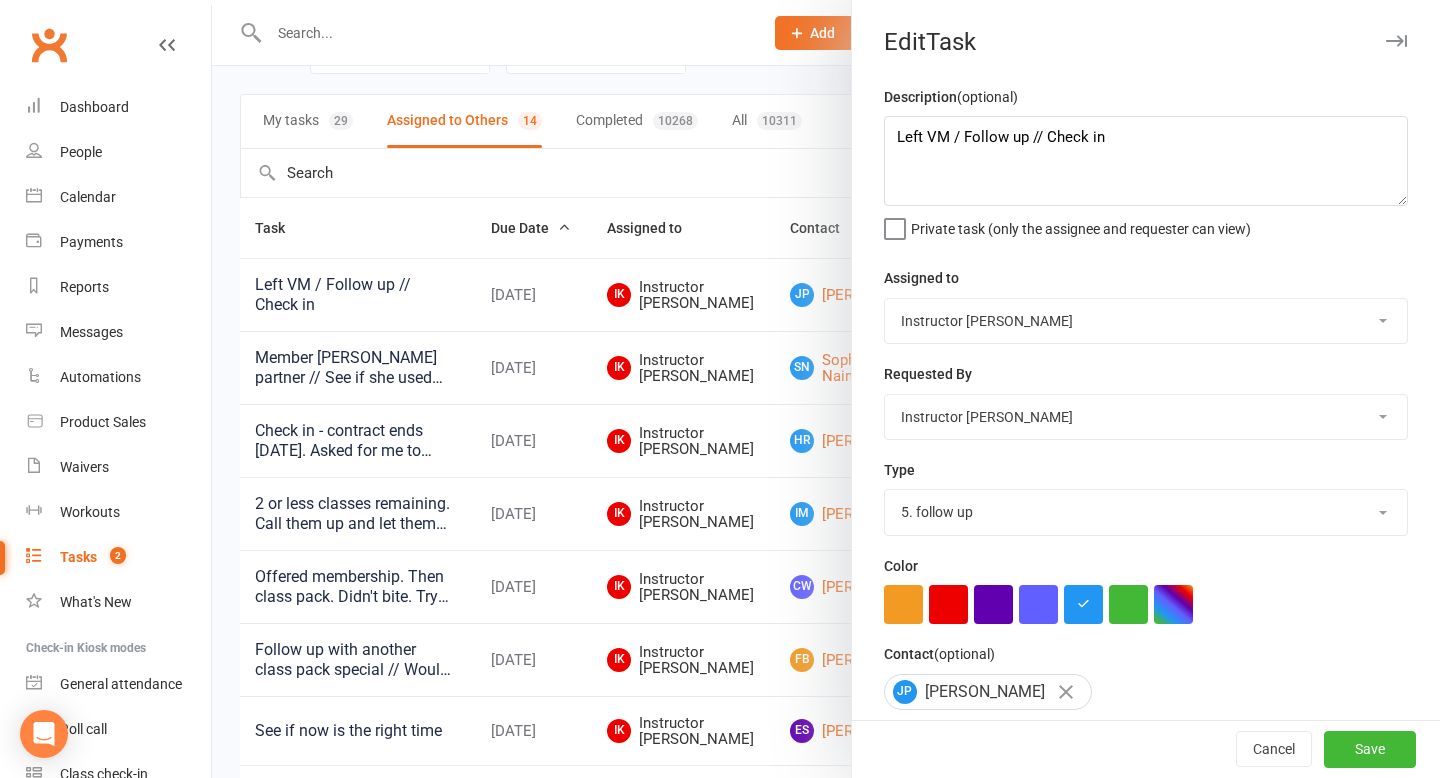 click on "Harlow Membership Instructor [US_STATE] Instructor [PERSON_NAME] Accounts [PERSON_NAME] Instructor [PERSON_NAME] Instructor [PERSON_NAME] Instructor [PERSON_NAME] Instructor Cat Instructor Tasmin Instructor [PERSON_NAME] Instructor [PERSON_NAME] Instructor [PERSON_NAME] Instructor [PERSON_NAME] Instructor [PERSON_NAME] Instructor Montanna Instructor [PERSON_NAME] [PERSON_NAME] Bec [PERSON_NAME]" at bounding box center [1146, 321] 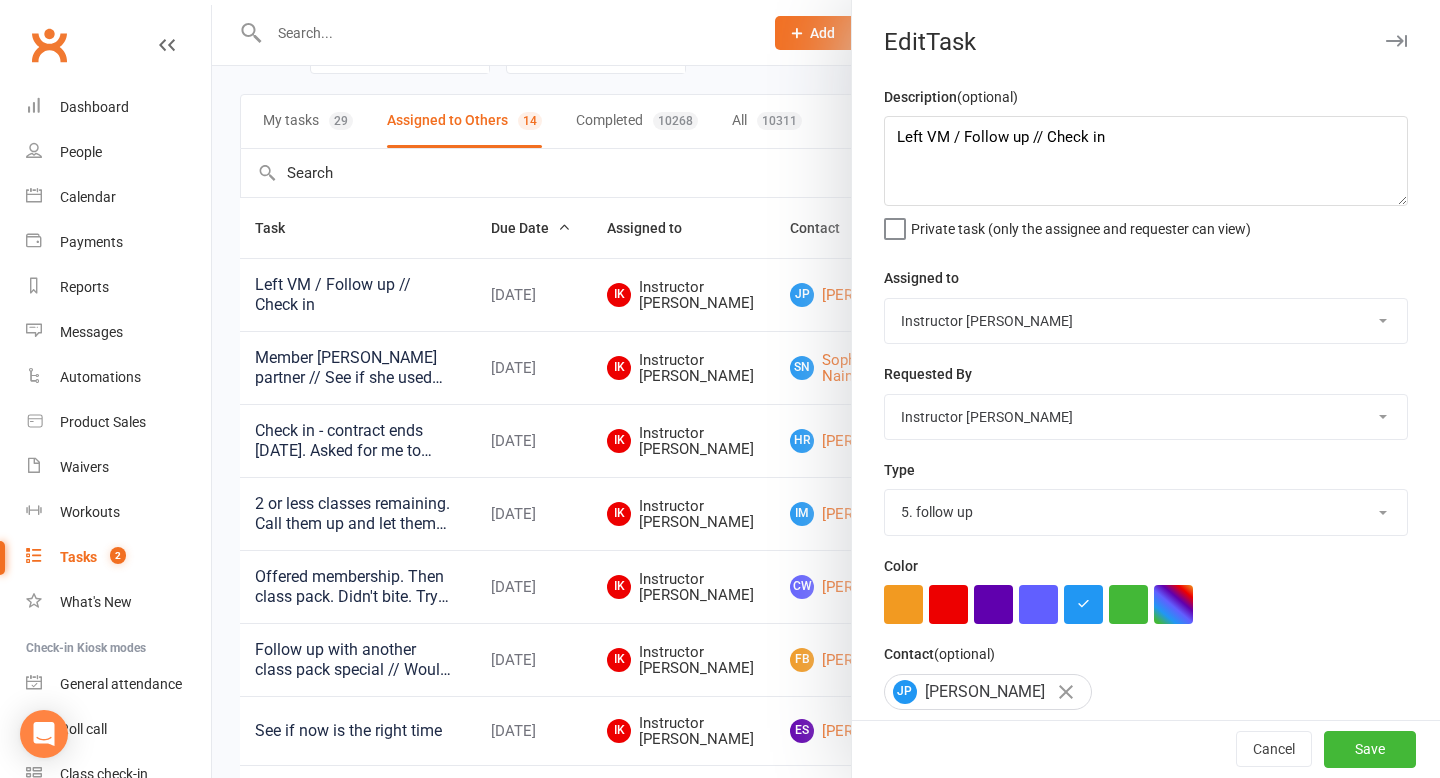 select on "47368" 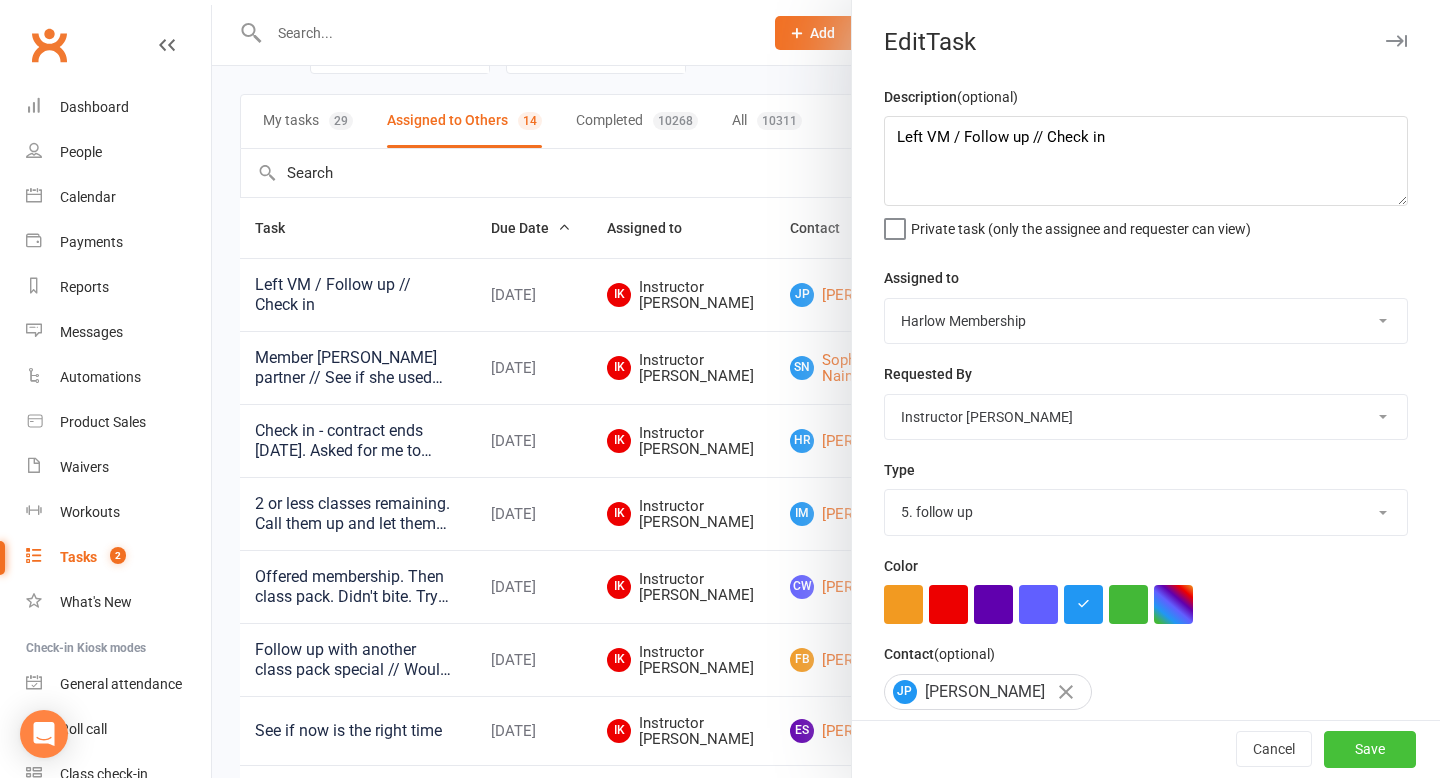 click on "Save" at bounding box center (1370, 750) 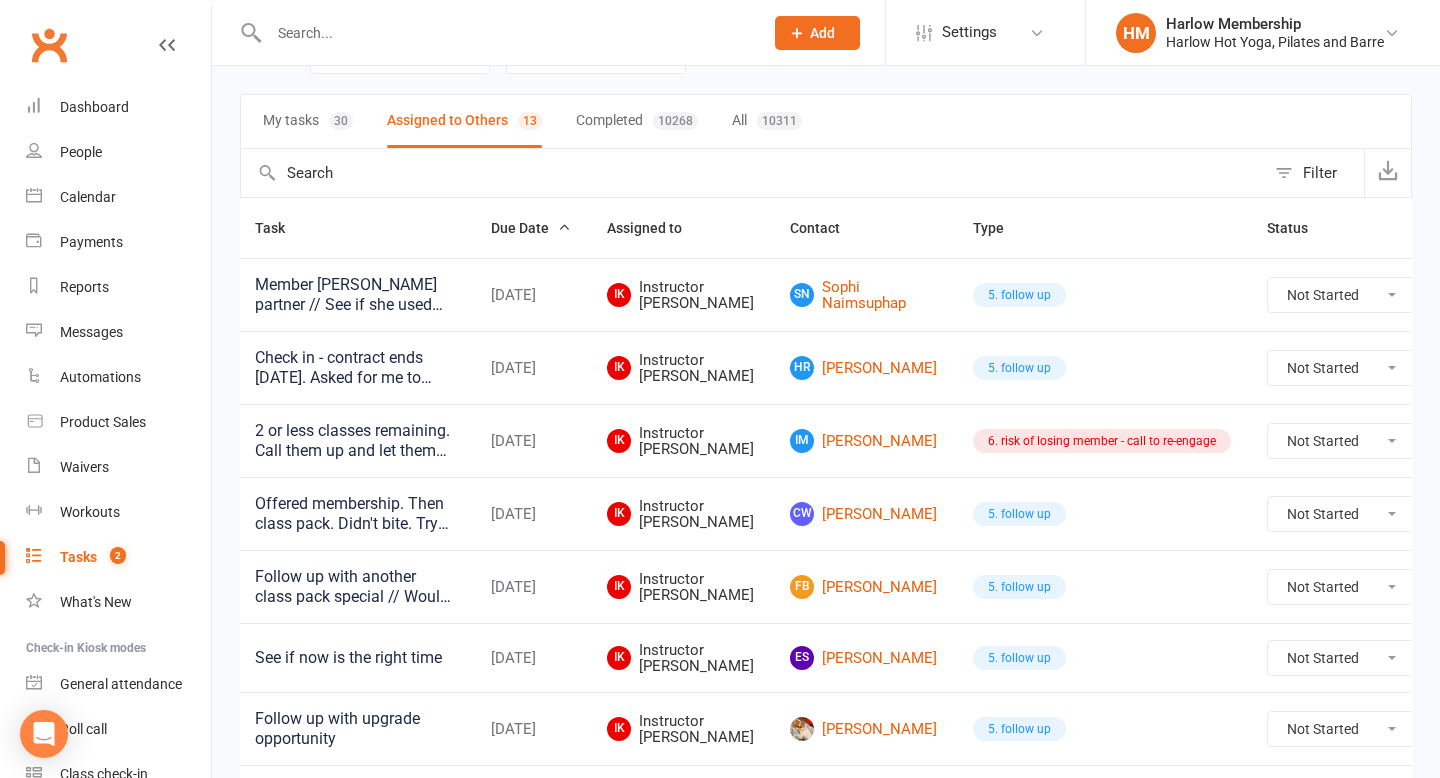 click at bounding box center [1465, 295] 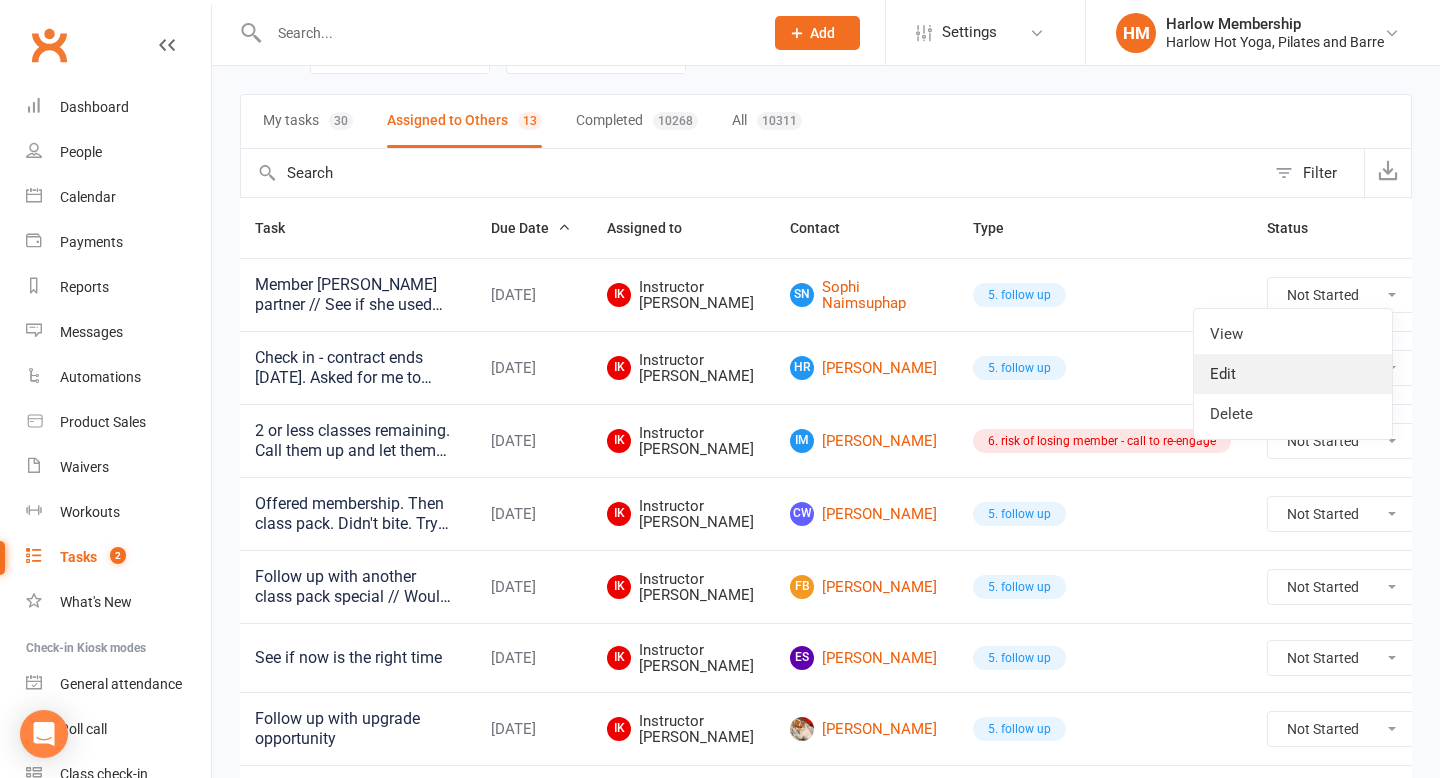 click on "Edit" at bounding box center [1293, 374] 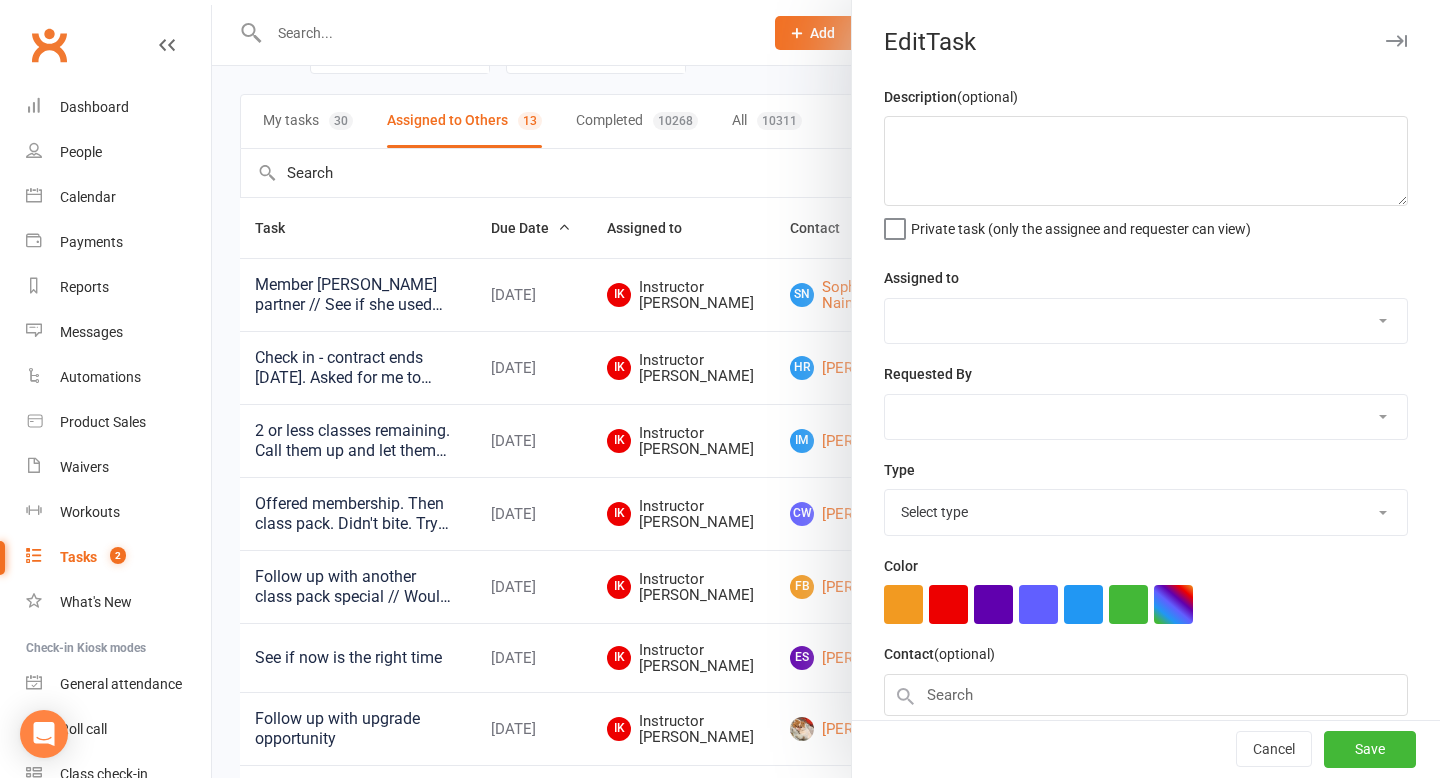 type on "Member [PERSON_NAME] partner // See if she used her complimentary pass. Away until mid July" 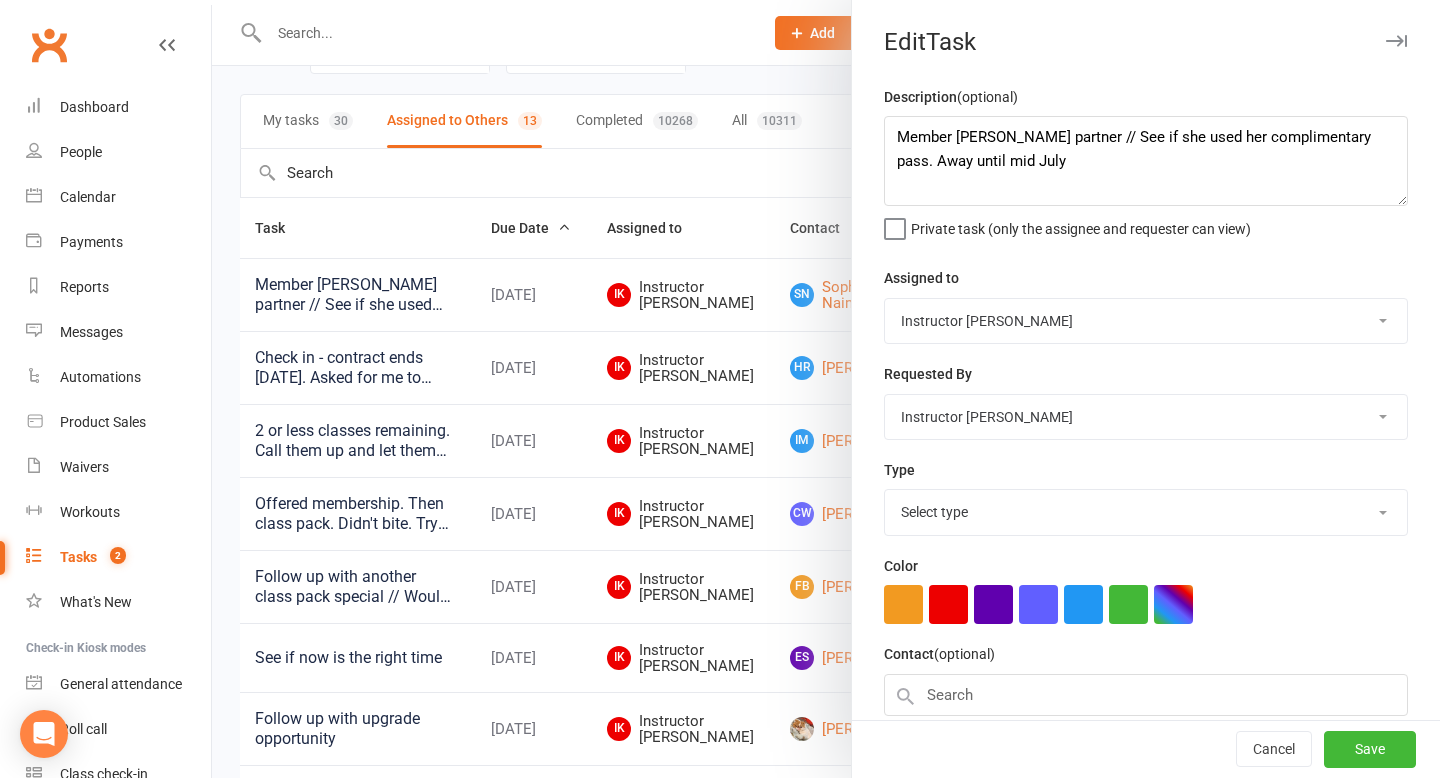 select on "27606" 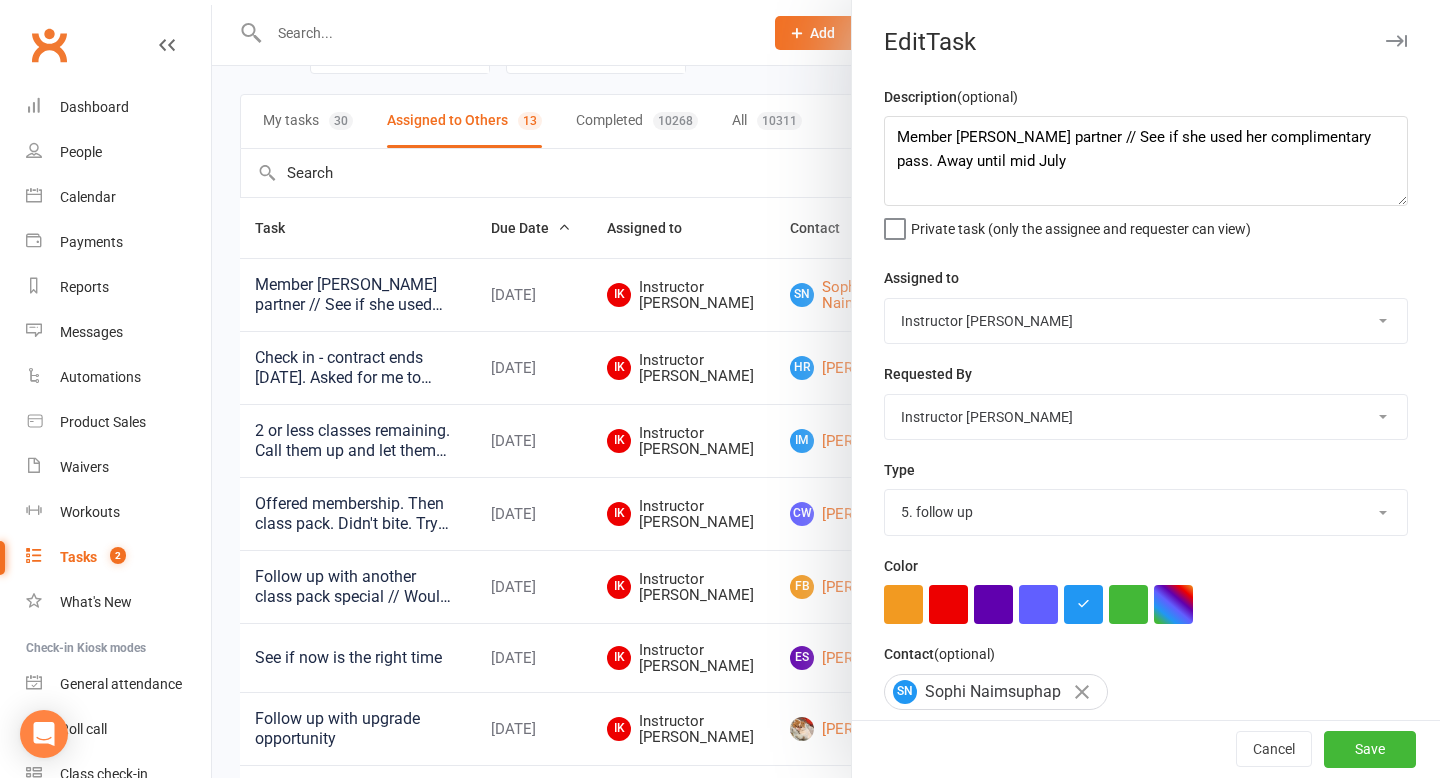 click on "Harlow Membership Instructor [US_STATE] Instructor [PERSON_NAME] Accounts [PERSON_NAME] Instructor [PERSON_NAME] Instructor [PERSON_NAME] Instructor [PERSON_NAME] Instructor Cat Instructor Tasmin Instructor [PERSON_NAME] Instructor [PERSON_NAME] Instructor [PERSON_NAME] Instructor [PERSON_NAME] Instructor [PERSON_NAME] Instructor Montanna Instructor [PERSON_NAME] [PERSON_NAME] Bec [PERSON_NAME]" at bounding box center [1146, 321] 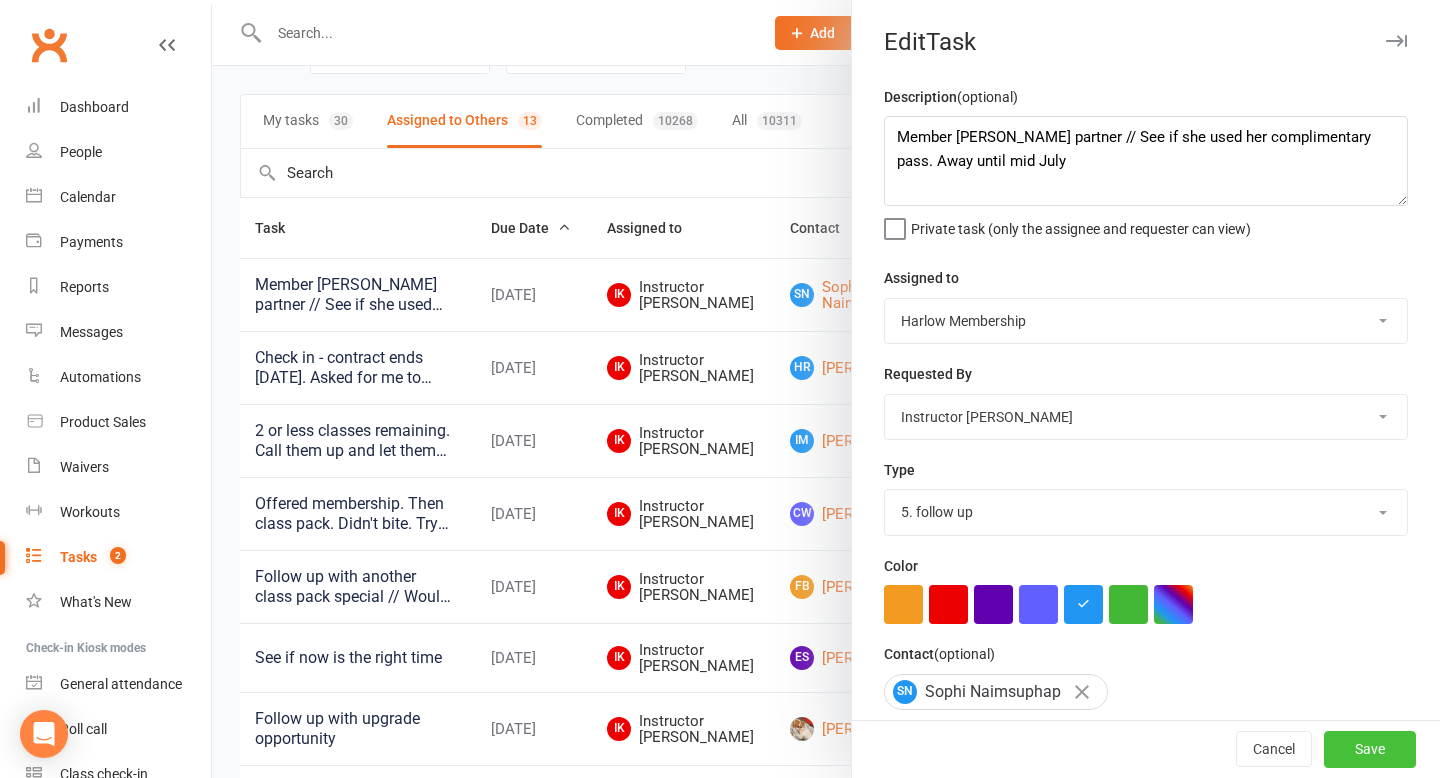 click on "Save" at bounding box center [1370, 750] 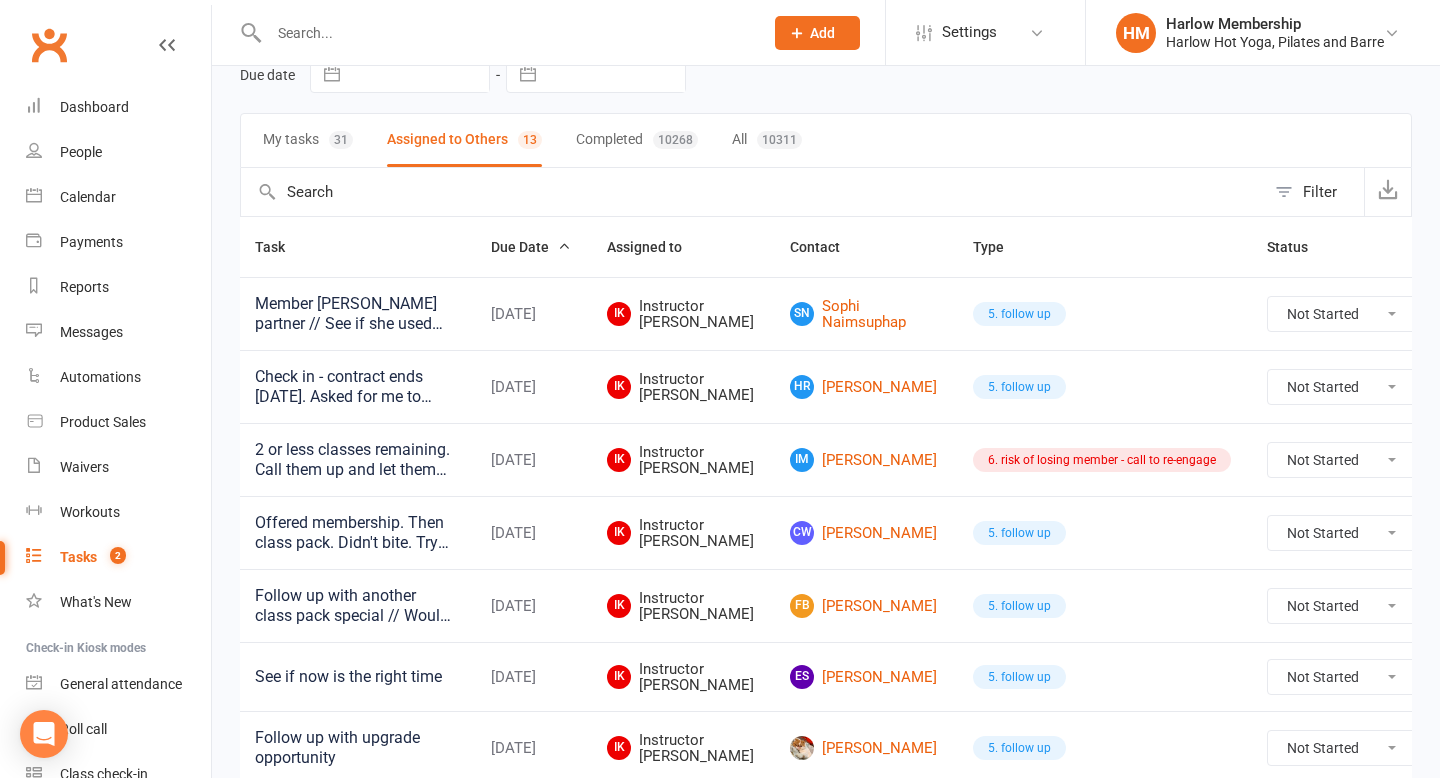 scroll, scrollTop: 69, scrollLeft: 0, axis: vertical 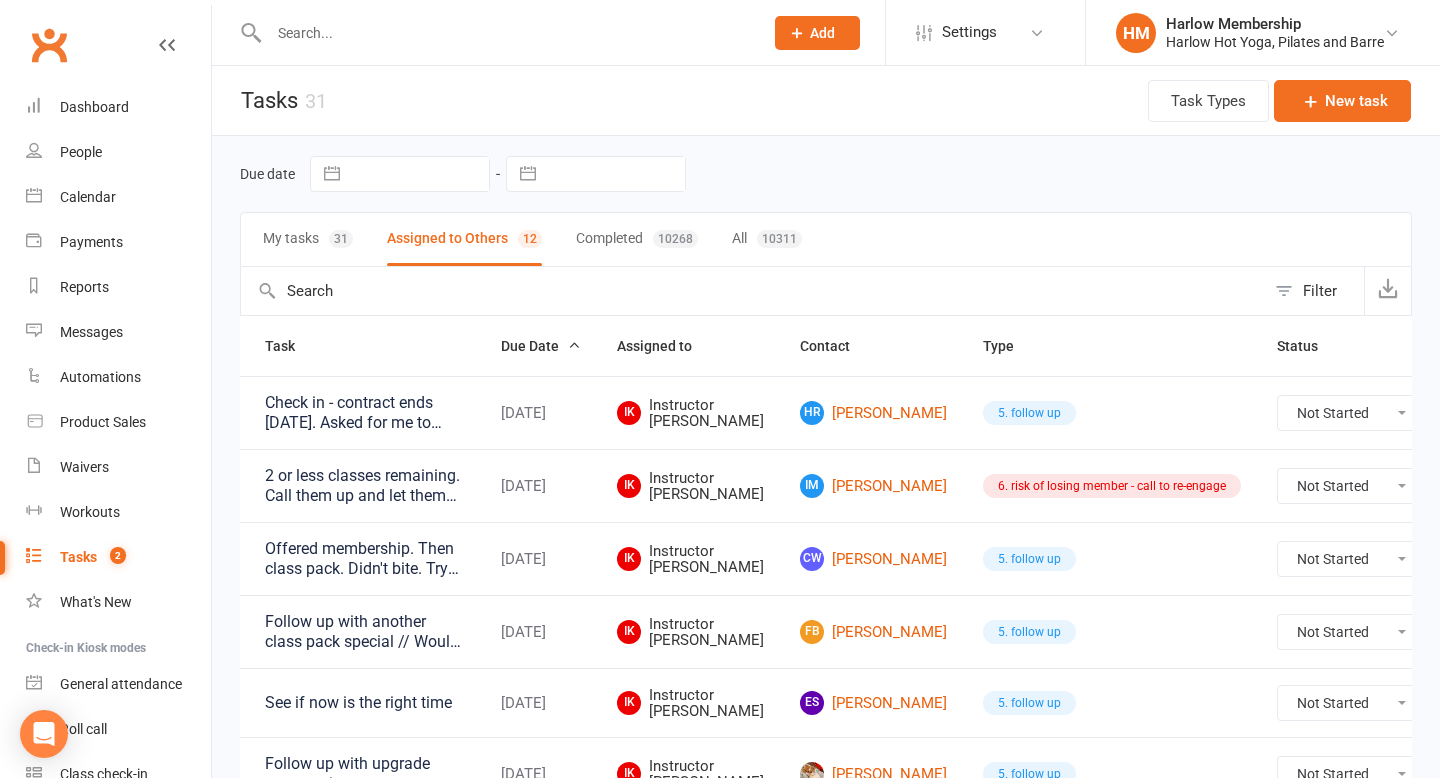 click on "My tasks 31" at bounding box center (308, 239) 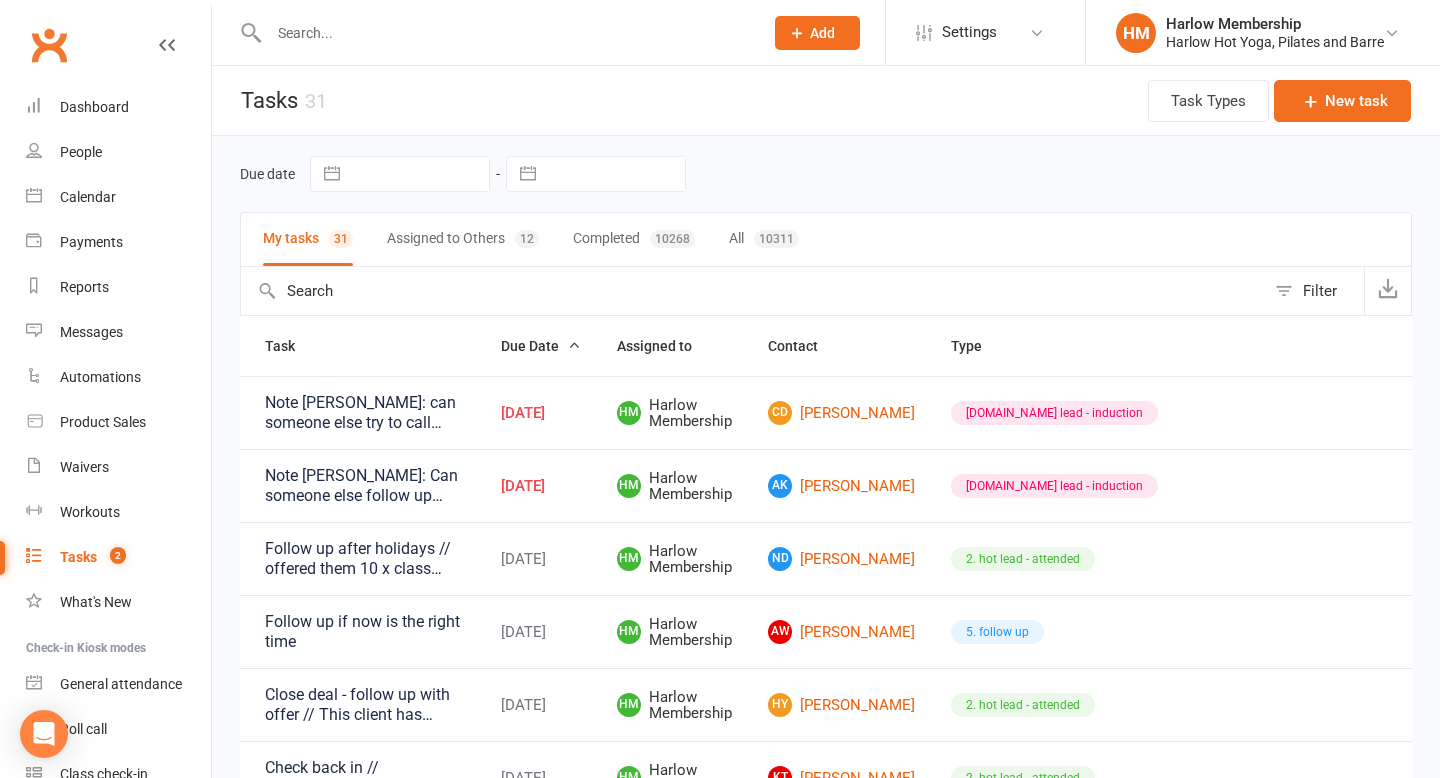 scroll, scrollTop: 0, scrollLeft: 50, axis: horizontal 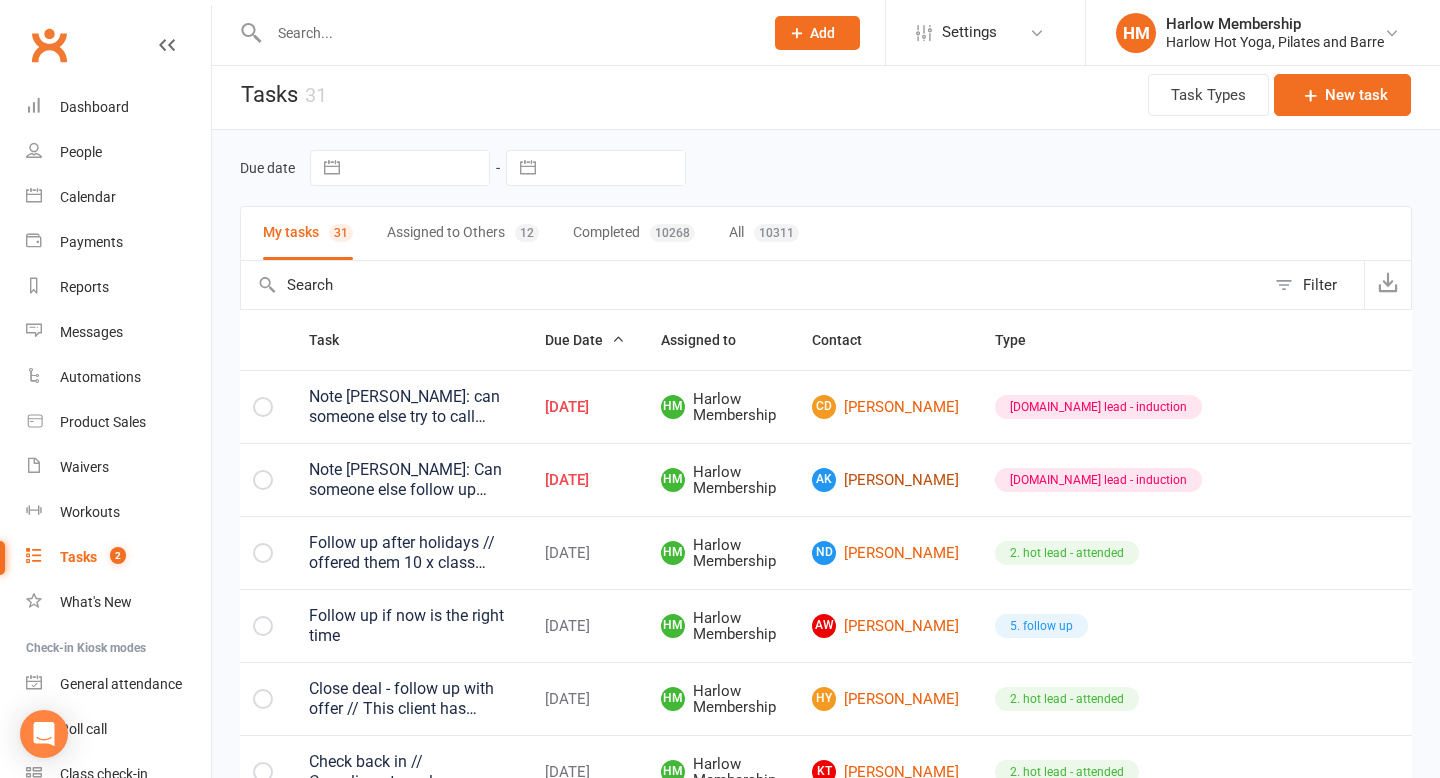click on "AK [PERSON_NAME]" at bounding box center [885, 480] 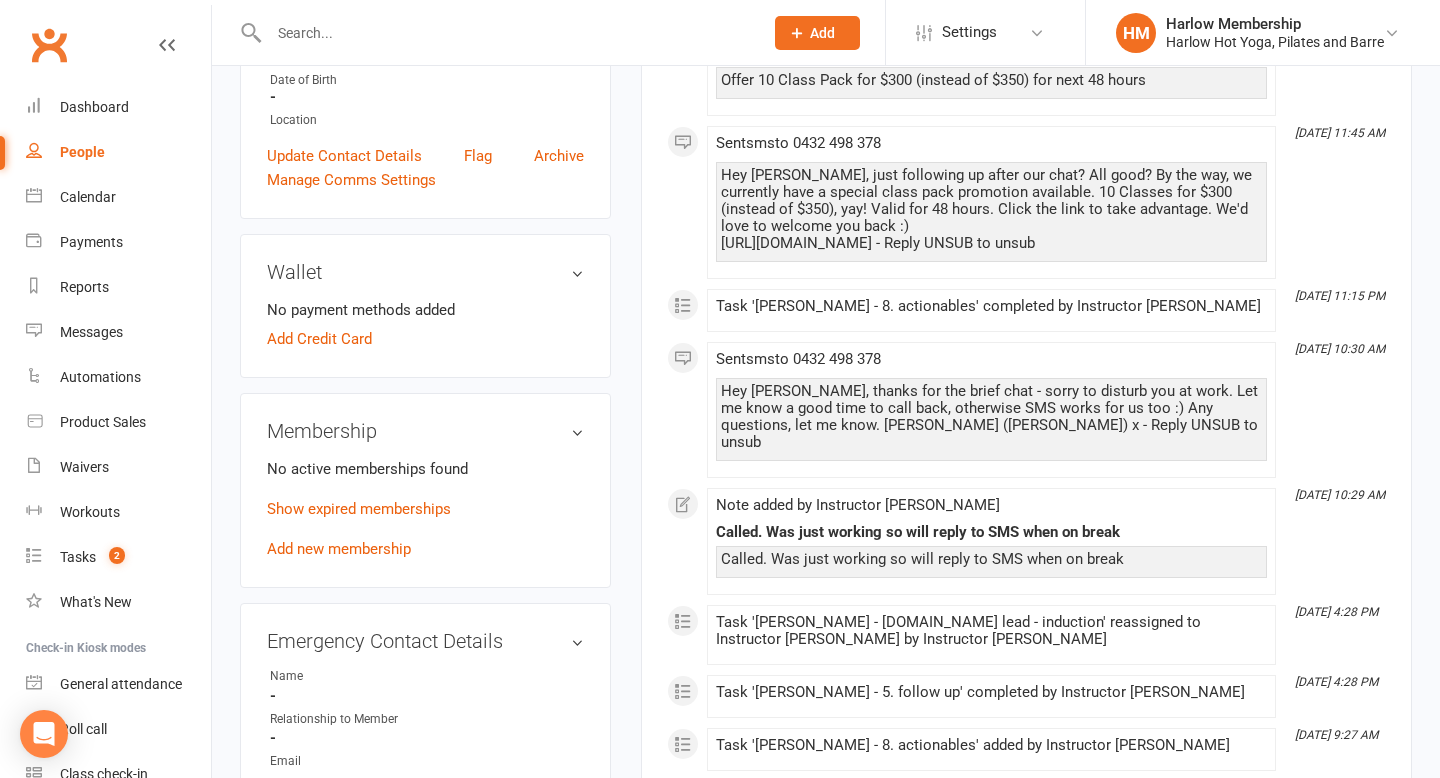 scroll, scrollTop: 738, scrollLeft: 0, axis: vertical 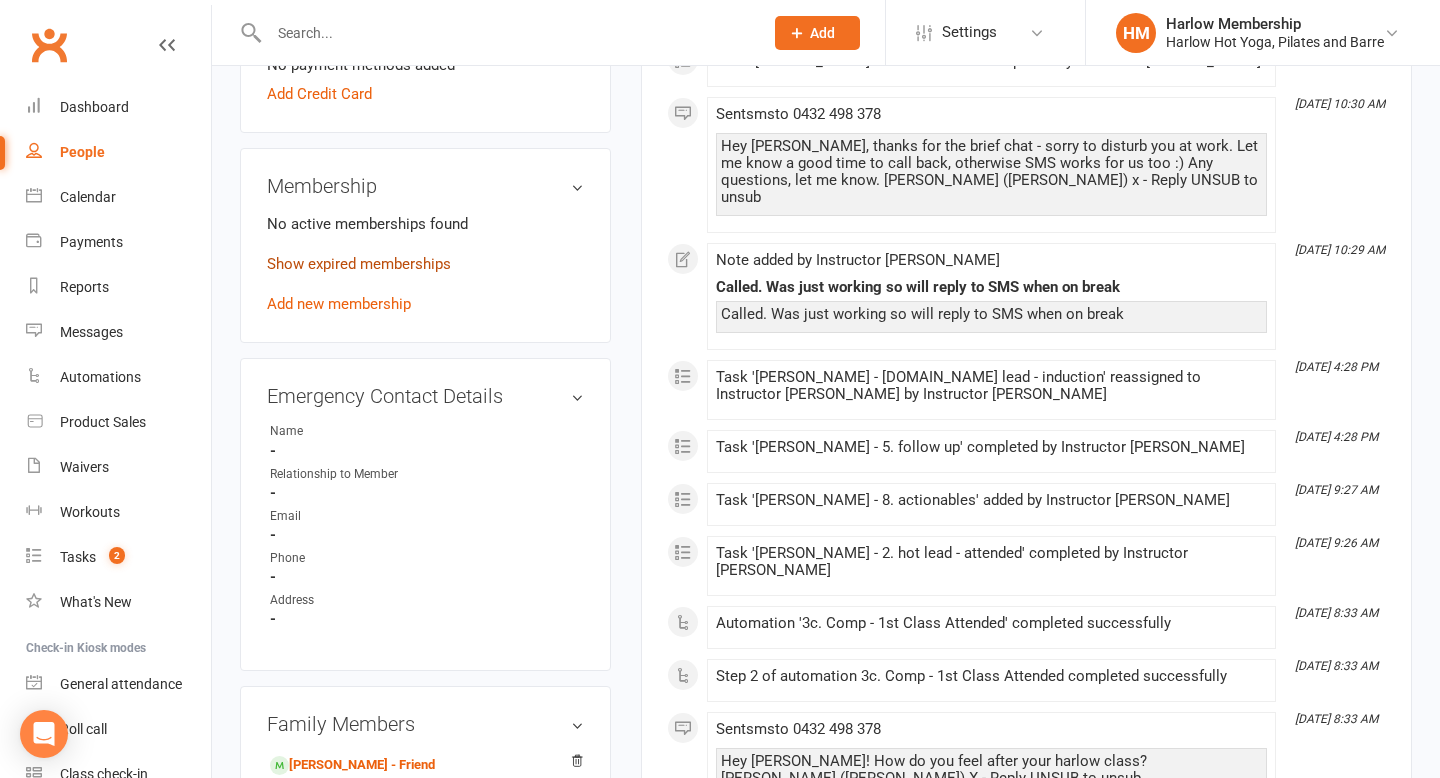 click on "Show expired memberships" at bounding box center [359, 264] 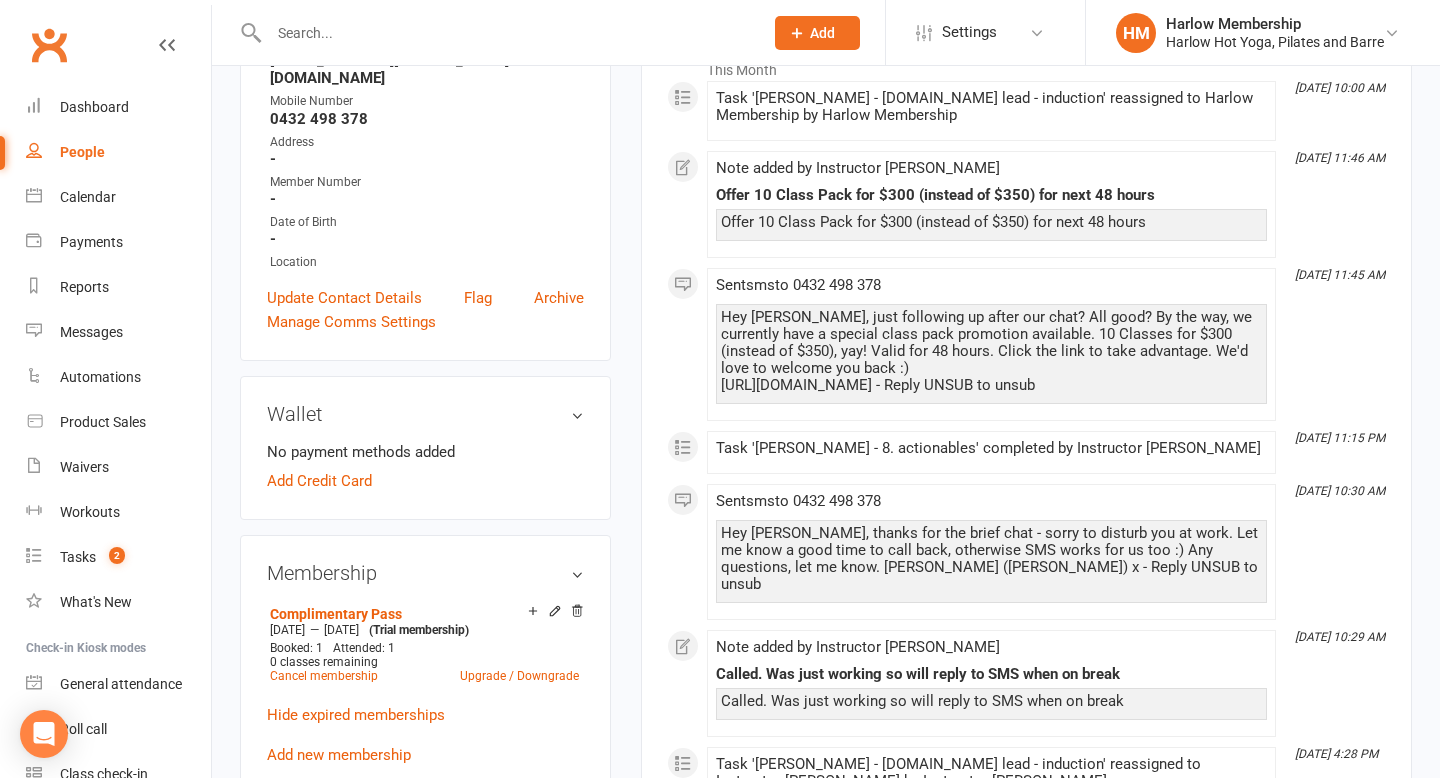 scroll, scrollTop: 0, scrollLeft: 0, axis: both 